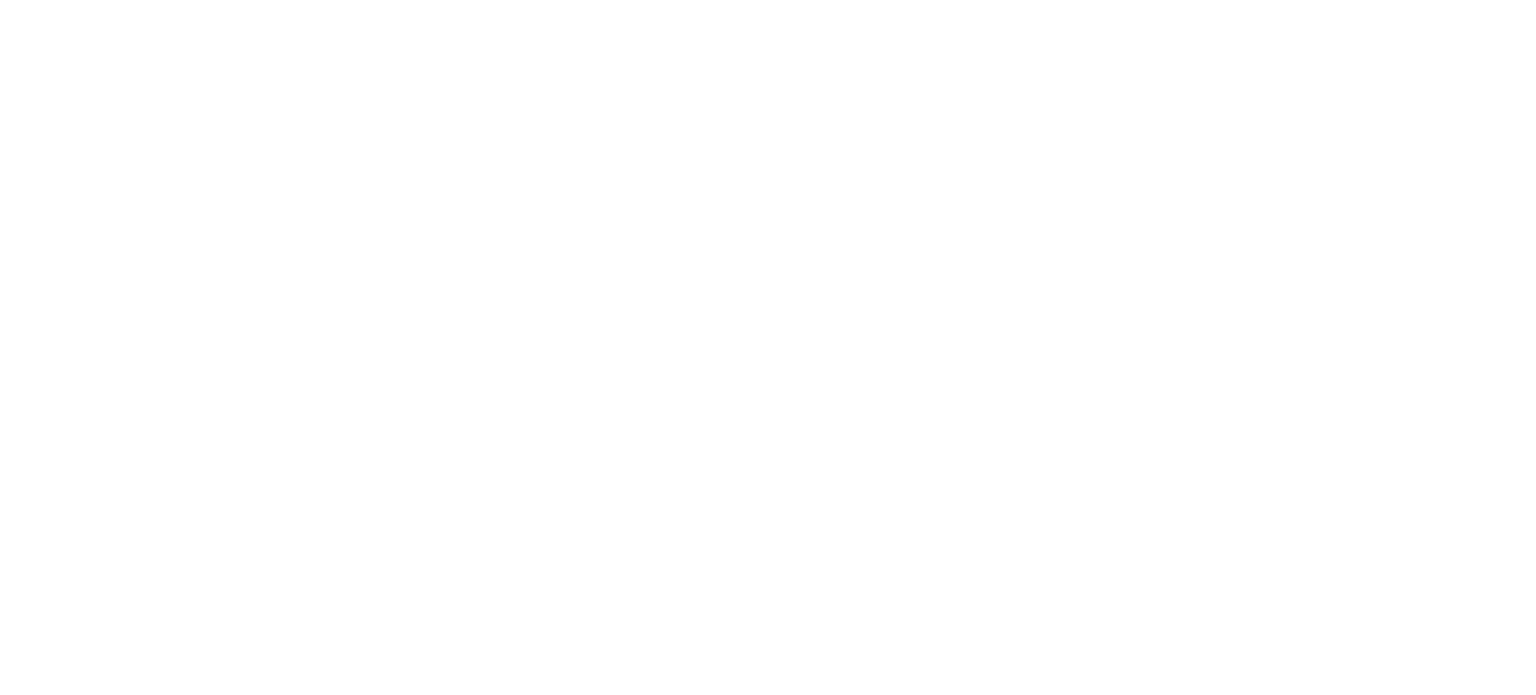 scroll, scrollTop: 0, scrollLeft: 0, axis: both 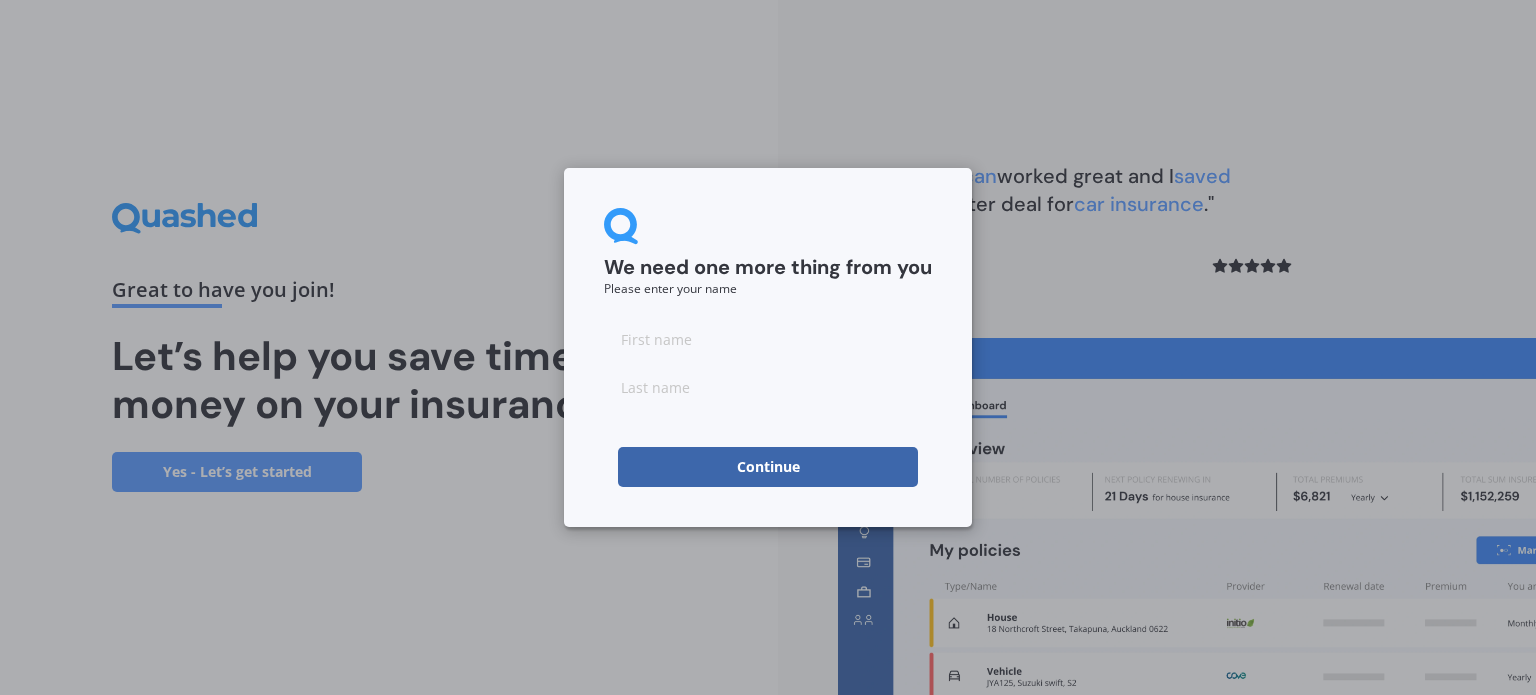 click at bounding box center [768, 339] 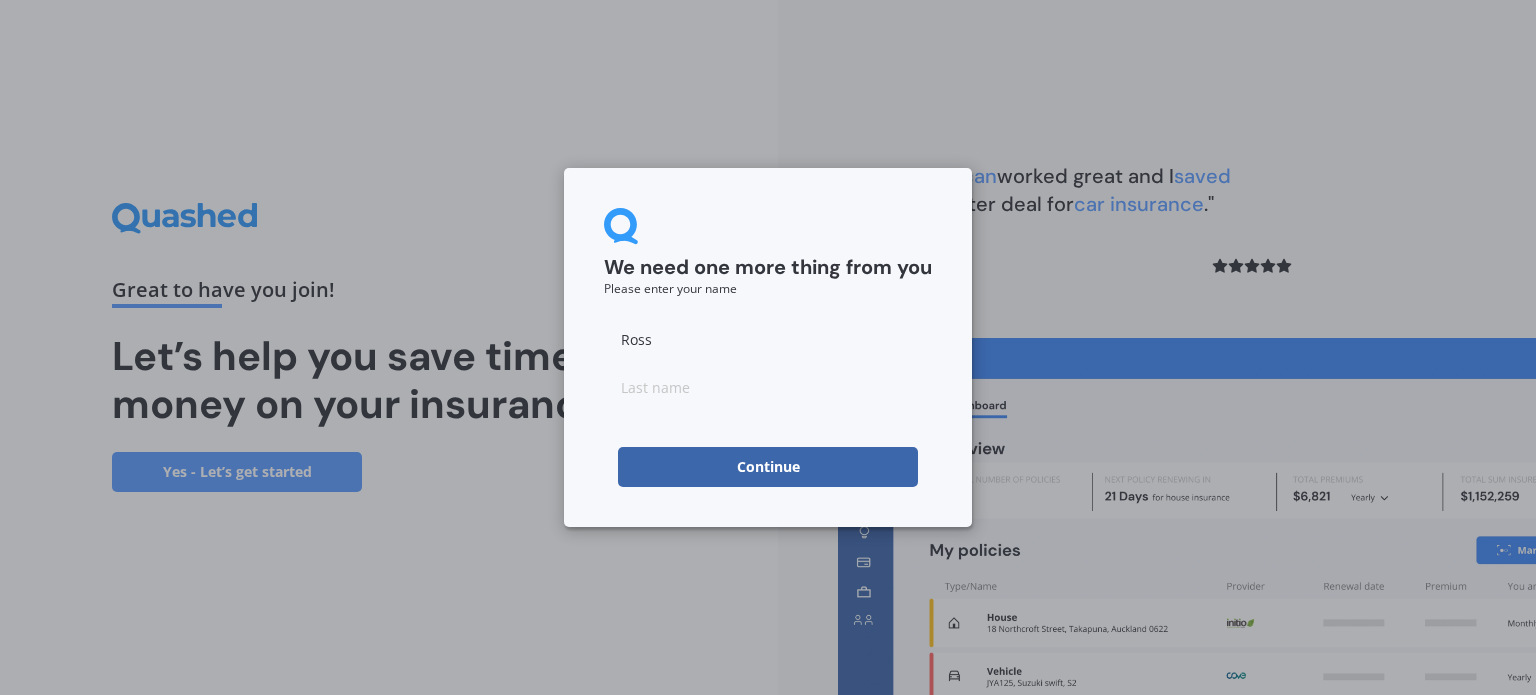 type on "Ross" 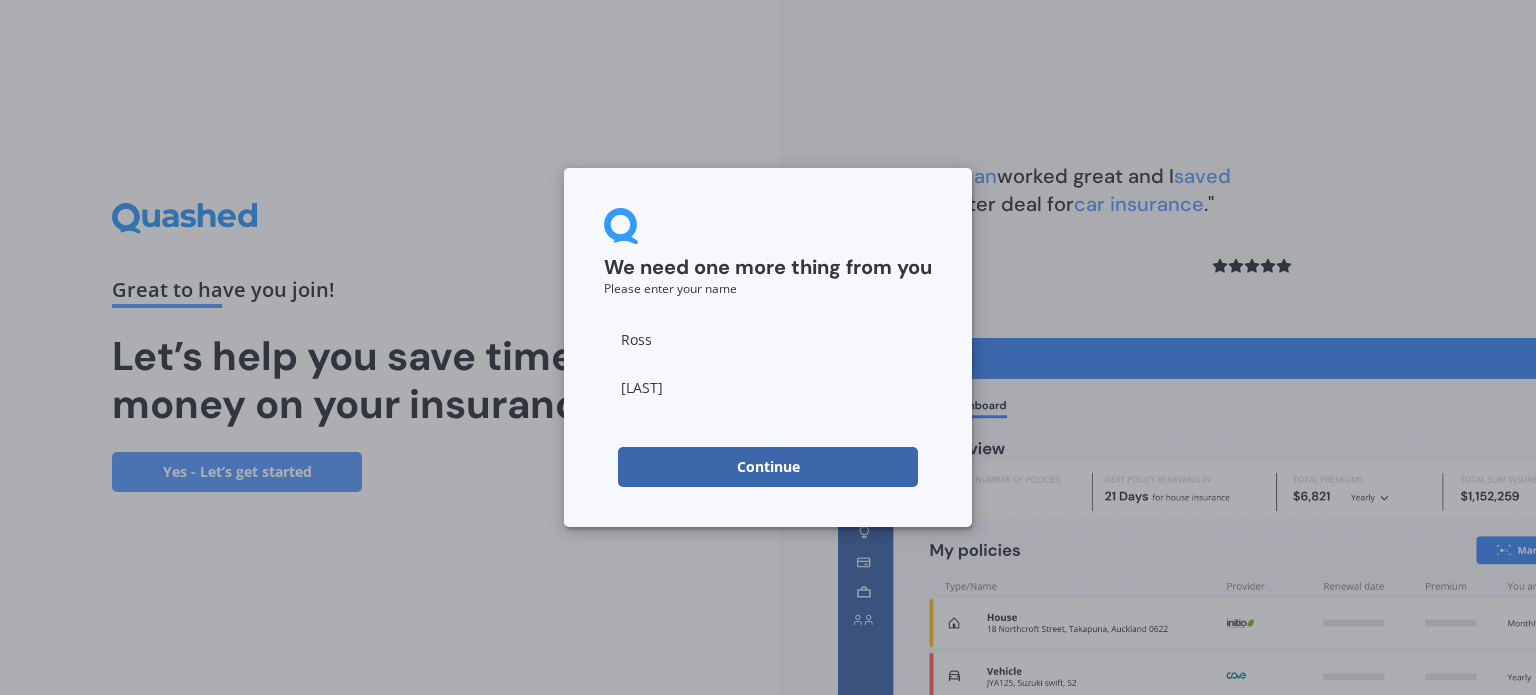 type on "[LAST]" 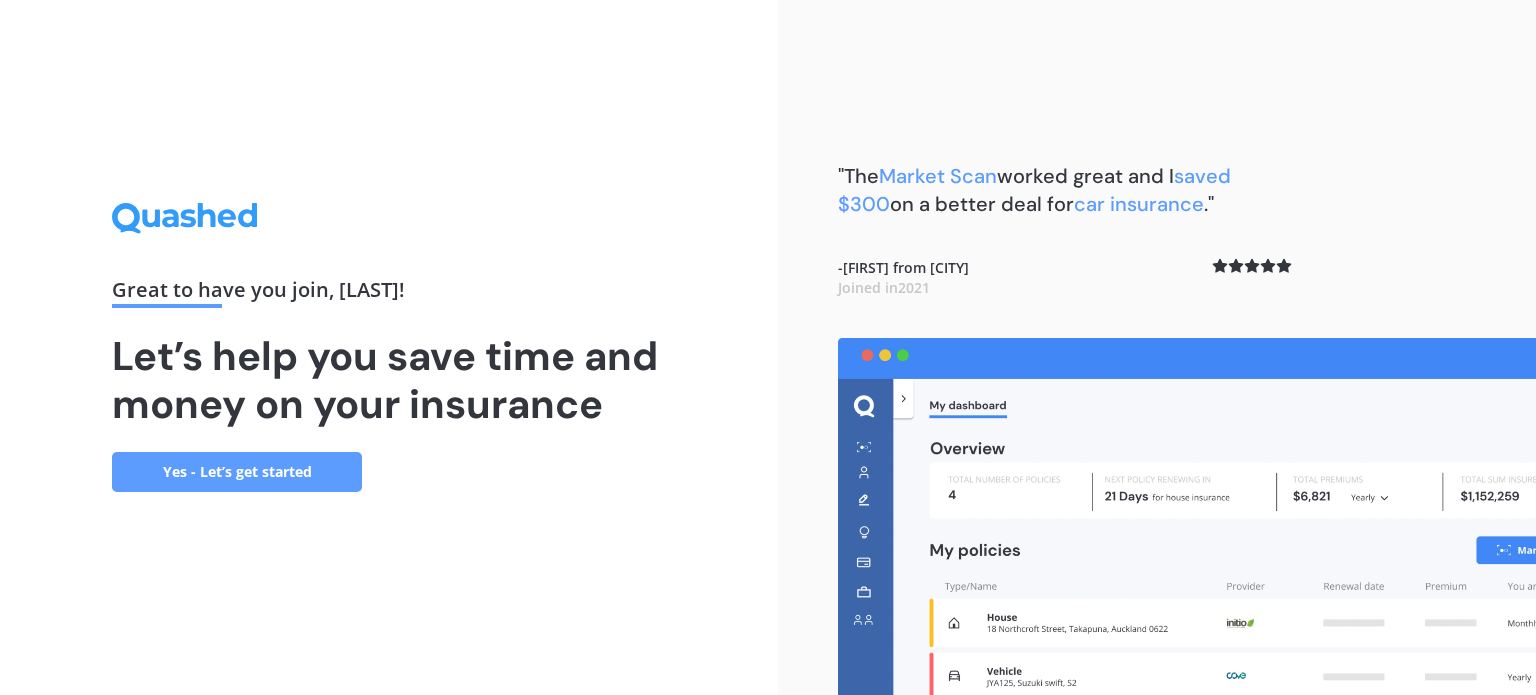 click on "Yes - Let’s get started" at bounding box center (237, 472) 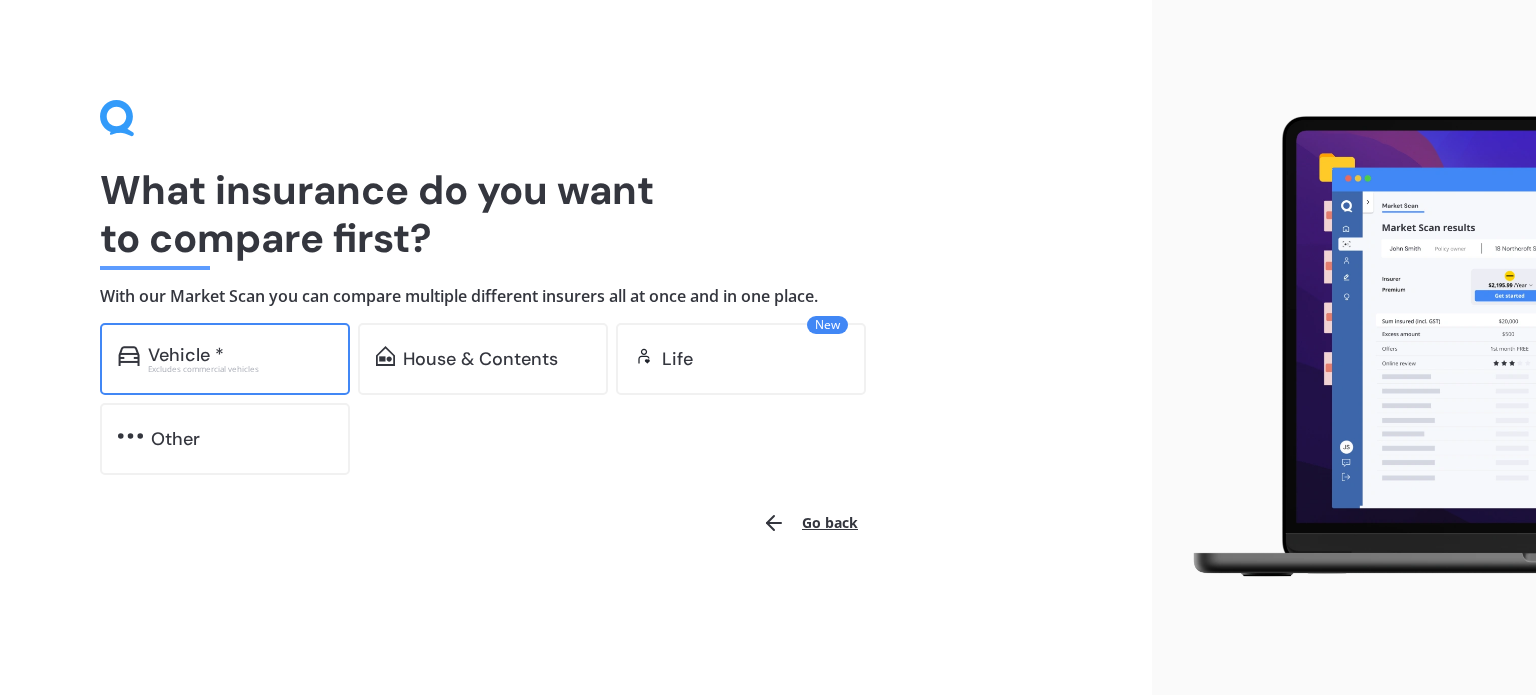 click on "Vehicle *" at bounding box center [186, 355] 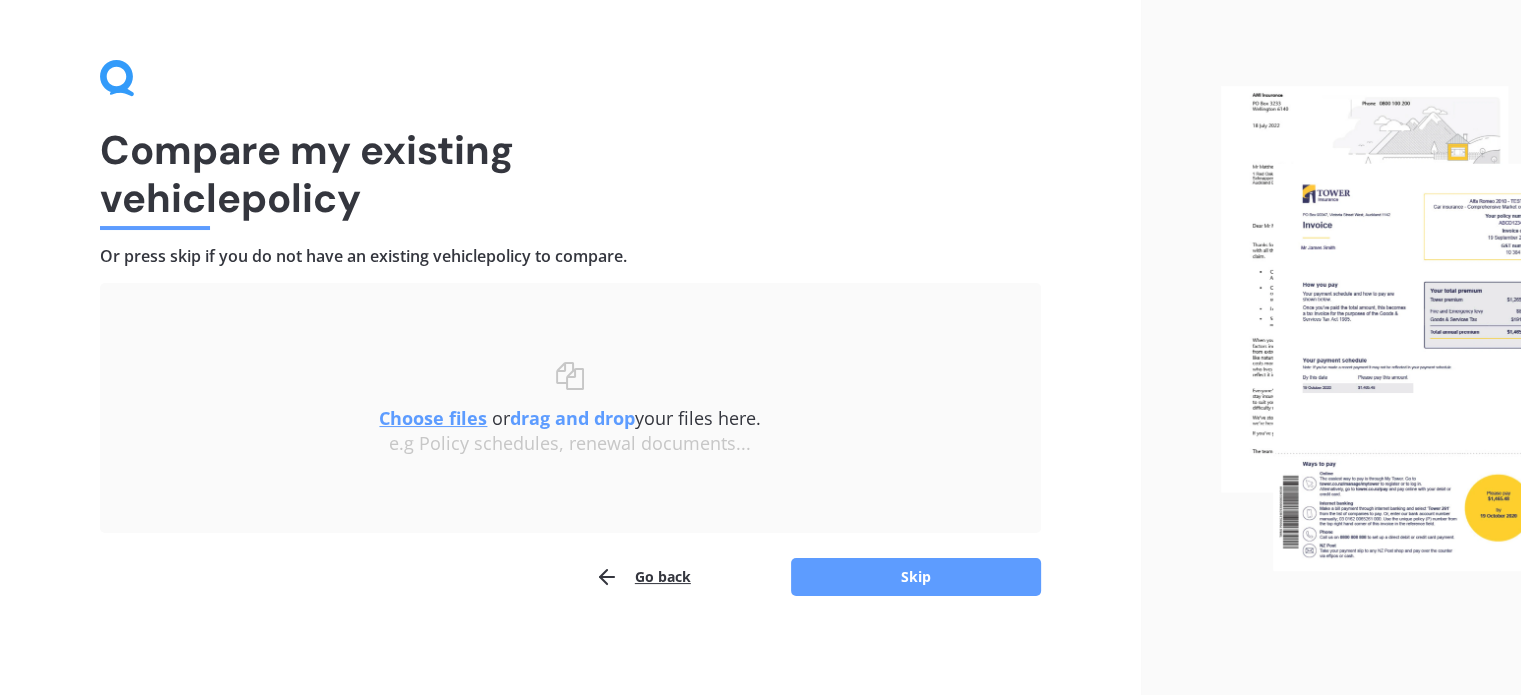 scroll, scrollTop: 41, scrollLeft: 0, axis: vertical 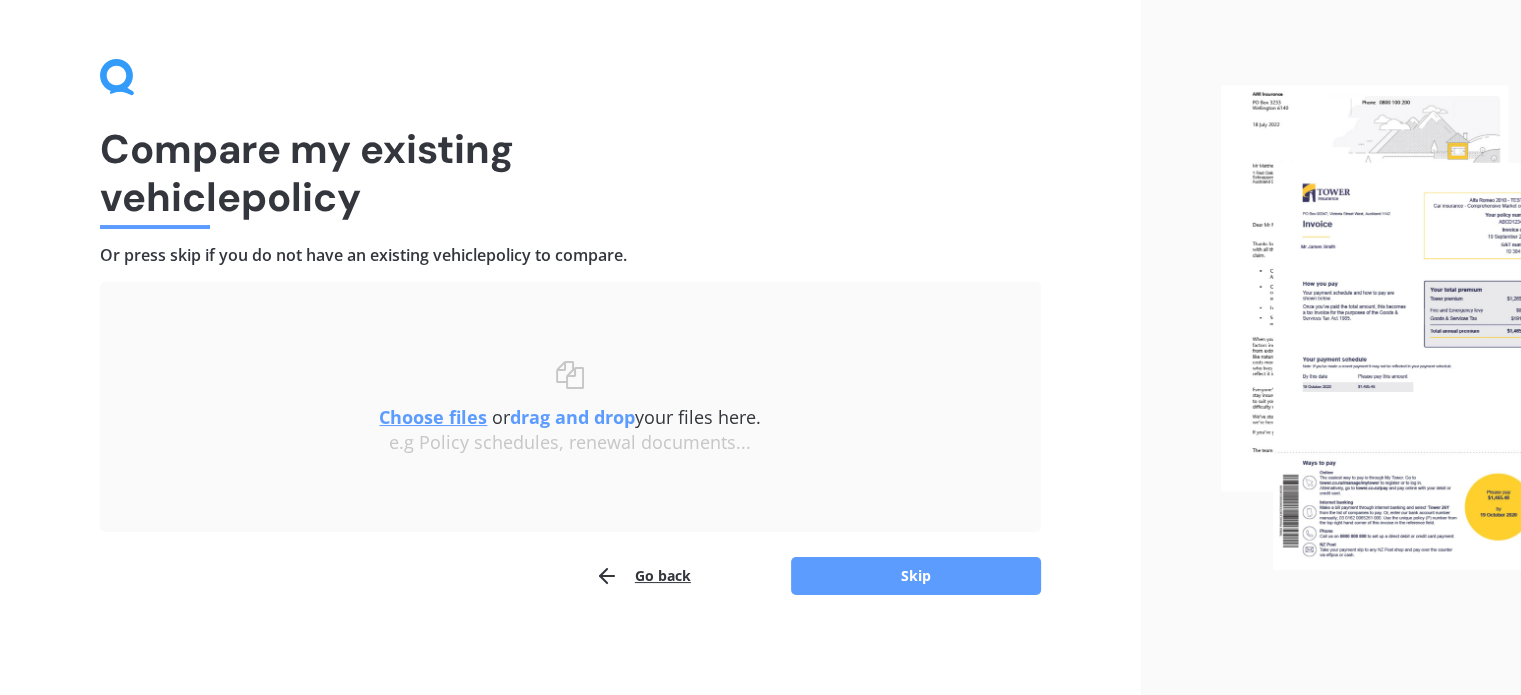 click on "Choose files" at bounding box center [433, 417] 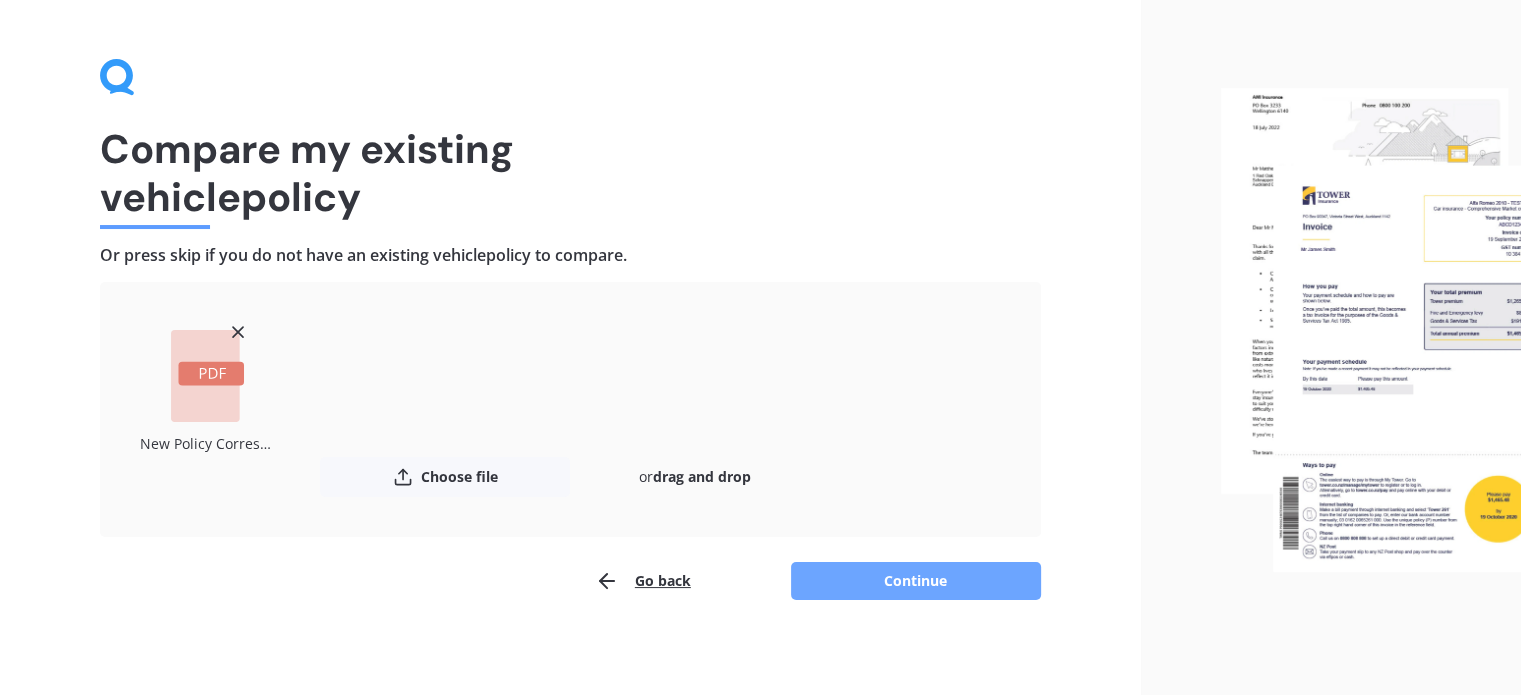 click on "Continue" at bounding box center (916, 581) 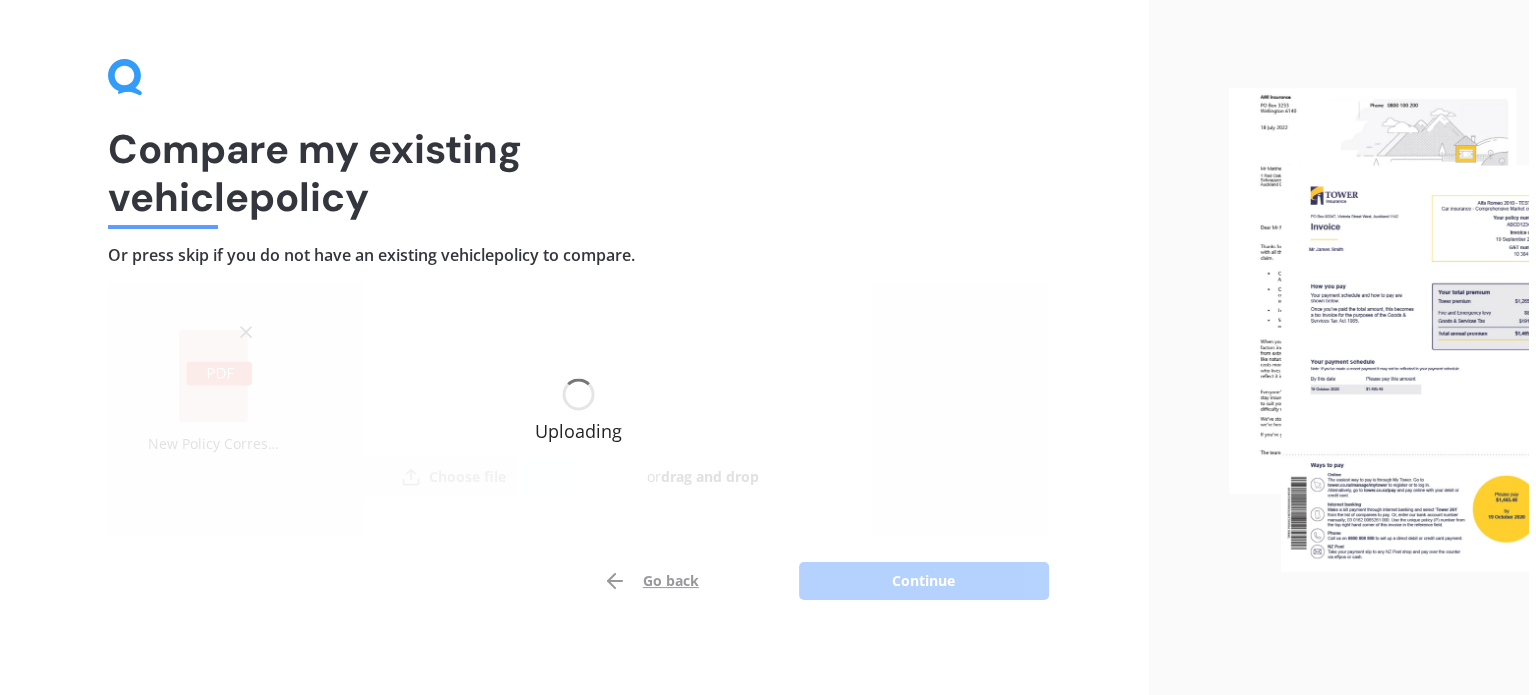 scroll, scrollTop: 0, scrollLeft: 0, axis: both 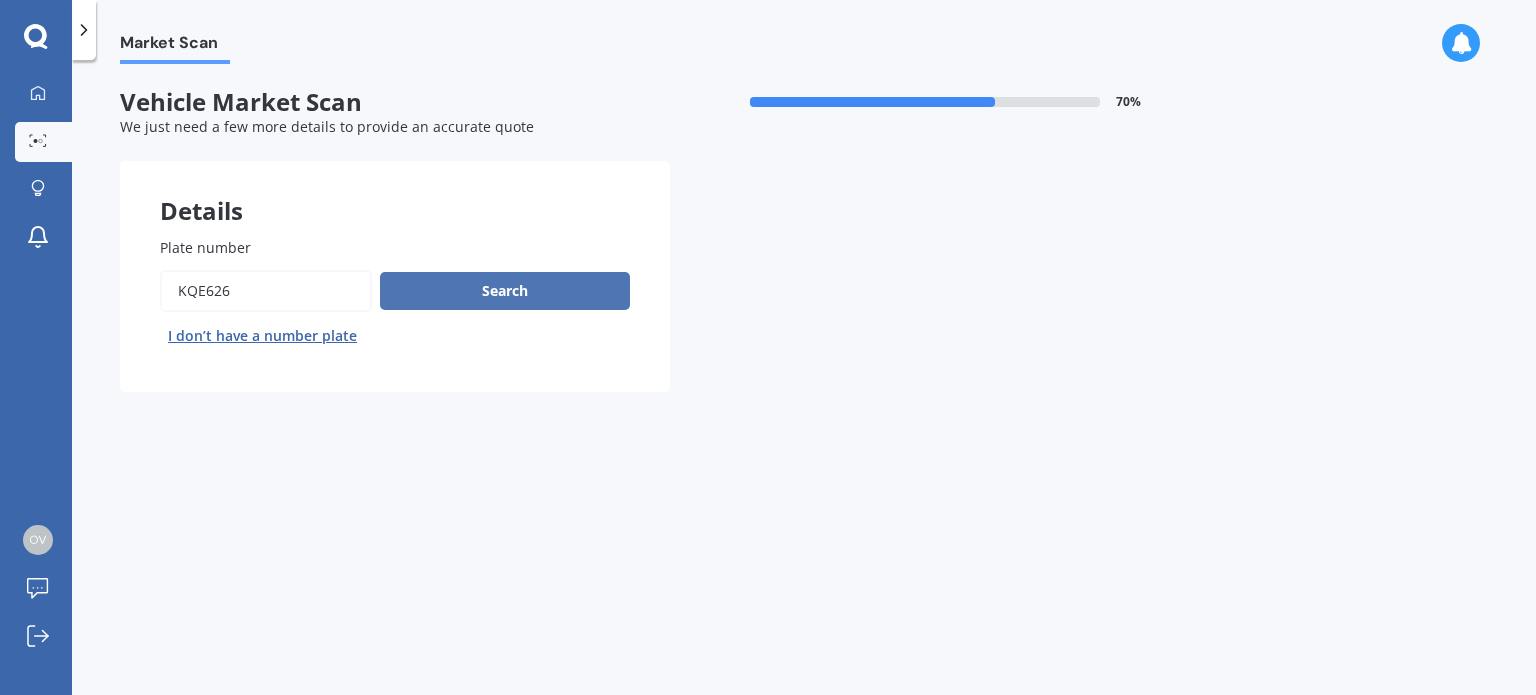 click on "Search" at bounding box center (505, 291) 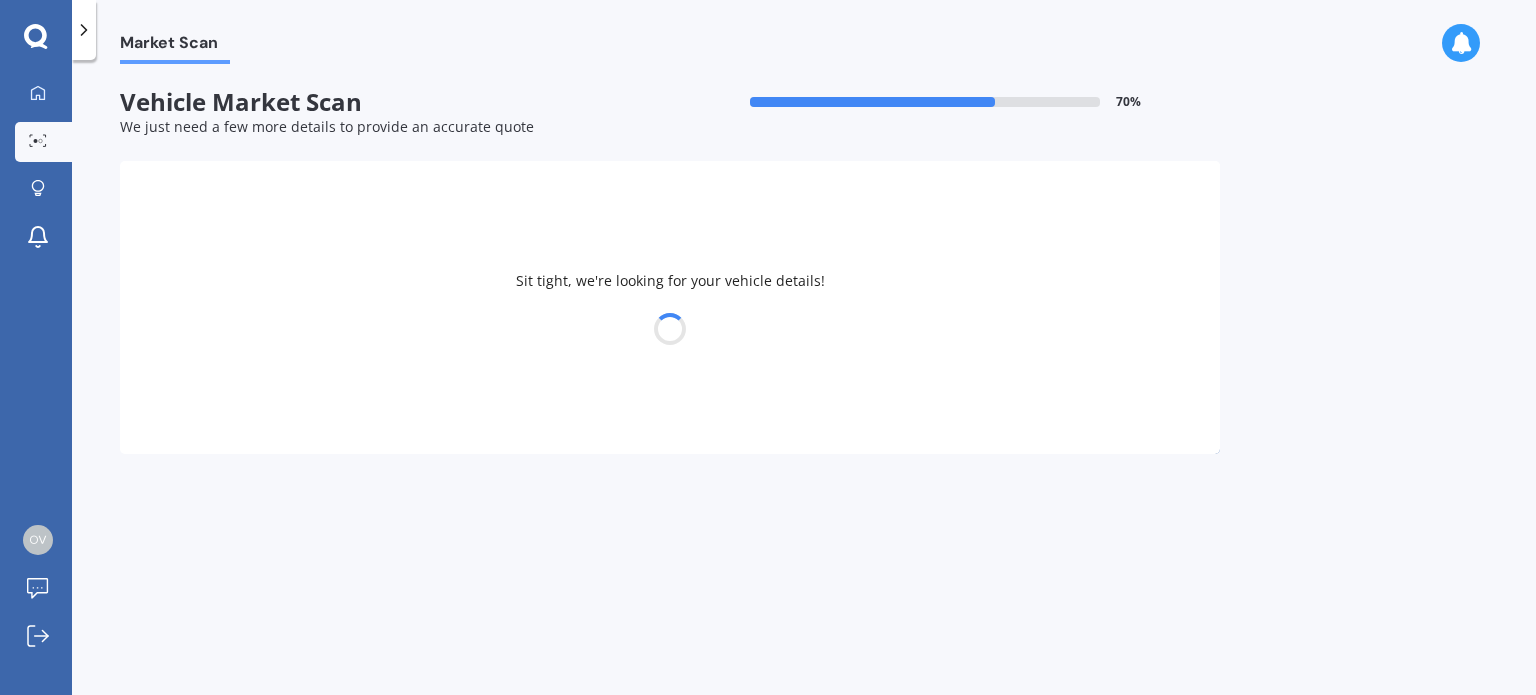 select on "VOLKSWAGEN" 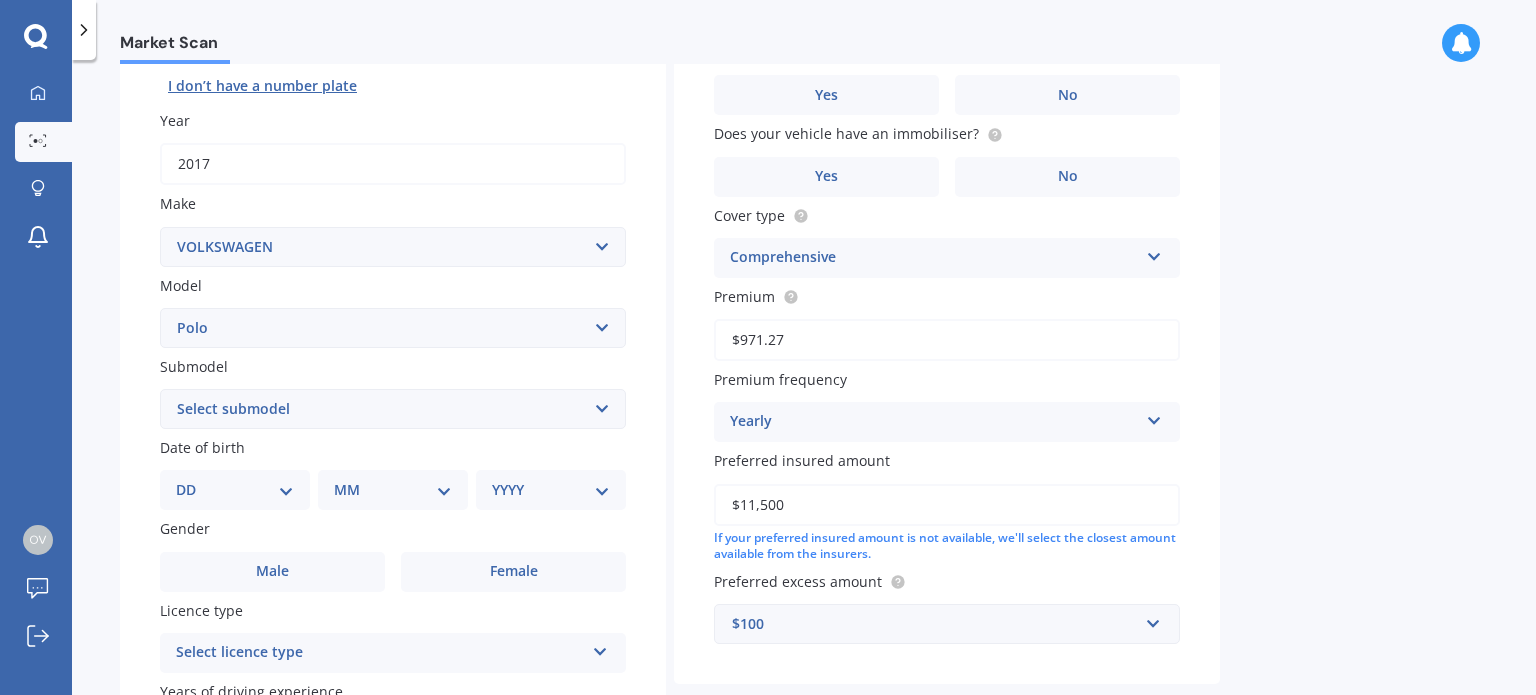 scroll, scrollTop: 300, scrollLeft: 0, axis: vertical 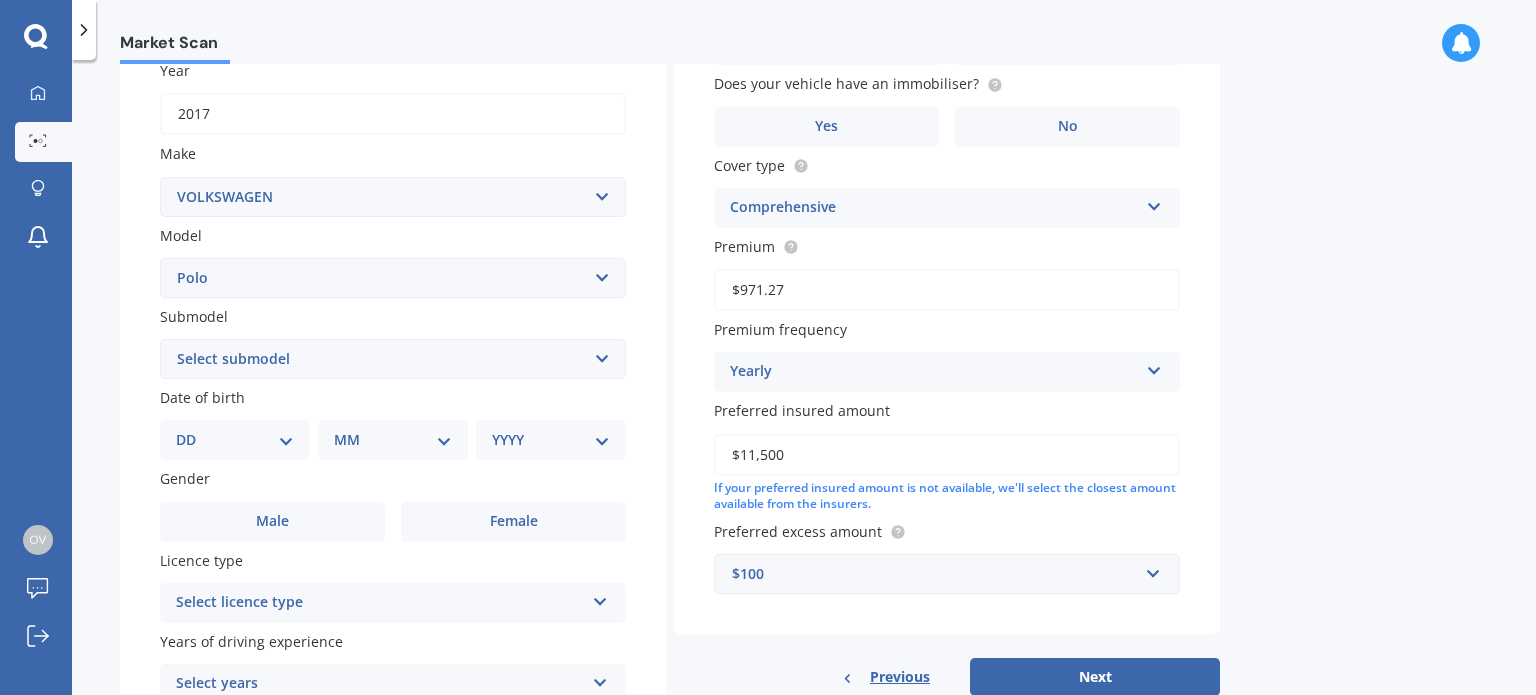 click on "Select submodel (All other) 1.2L tsi 1.4 1.4 TDI Blue Motion 1.4 Diesel Cross Polo 1.6 GTI GTI Petrol Turbo Hatchback turbo" at bounding box center (393, 359) 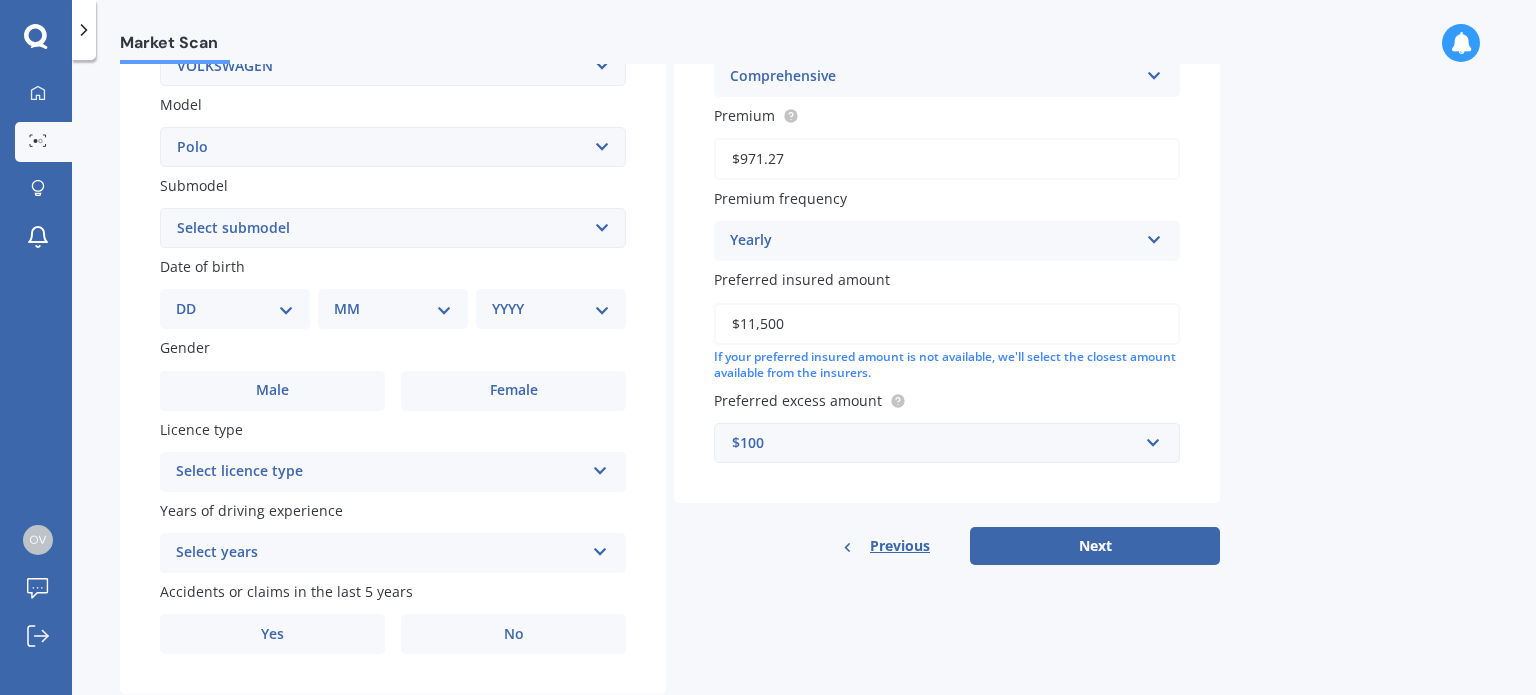 scroll, scrollTop: 482, scrollLeft: 0, axis: vertical 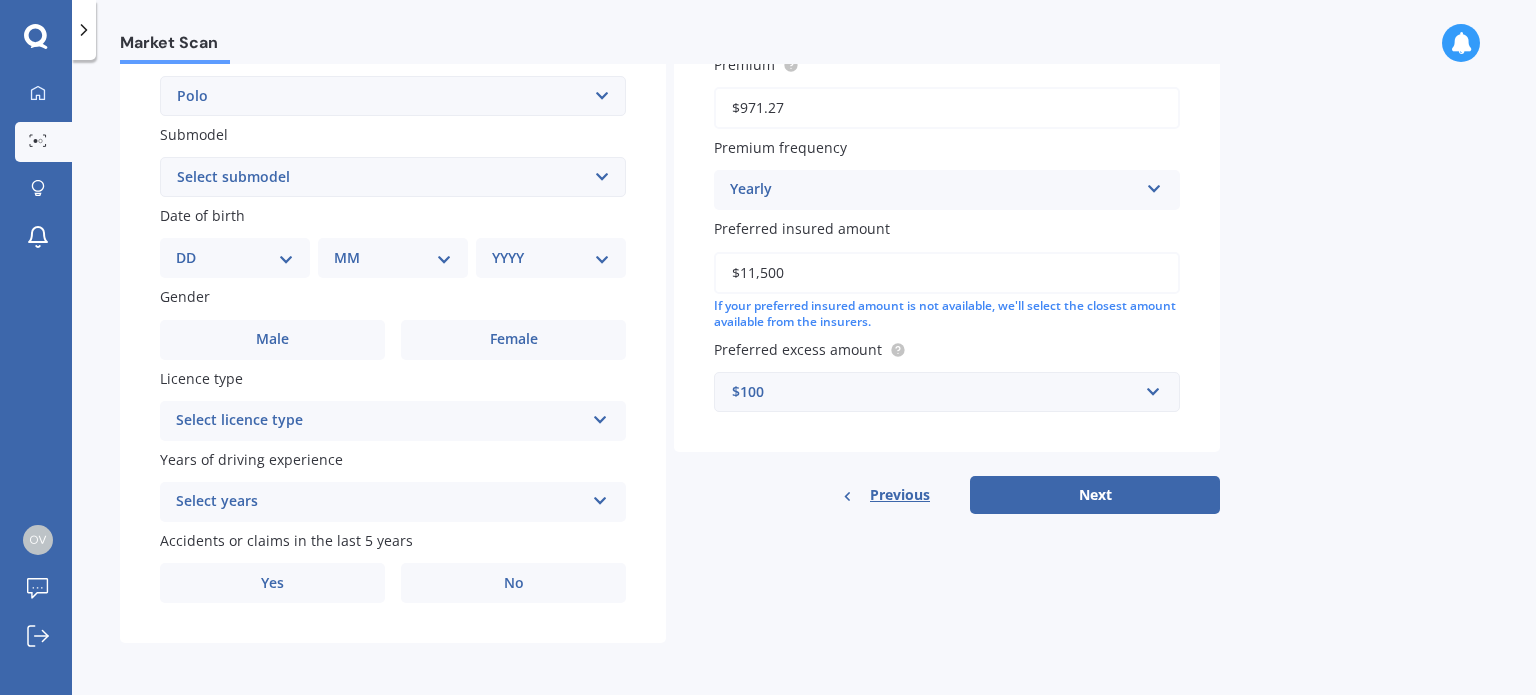 click on "DD 01 02 03 04 05 06 07 08 09 10 11 12 13 14 15 16 17 18 19 20 21 22 23 24 25 26 27 28 29 30 31" at bounding box center [235, 258] 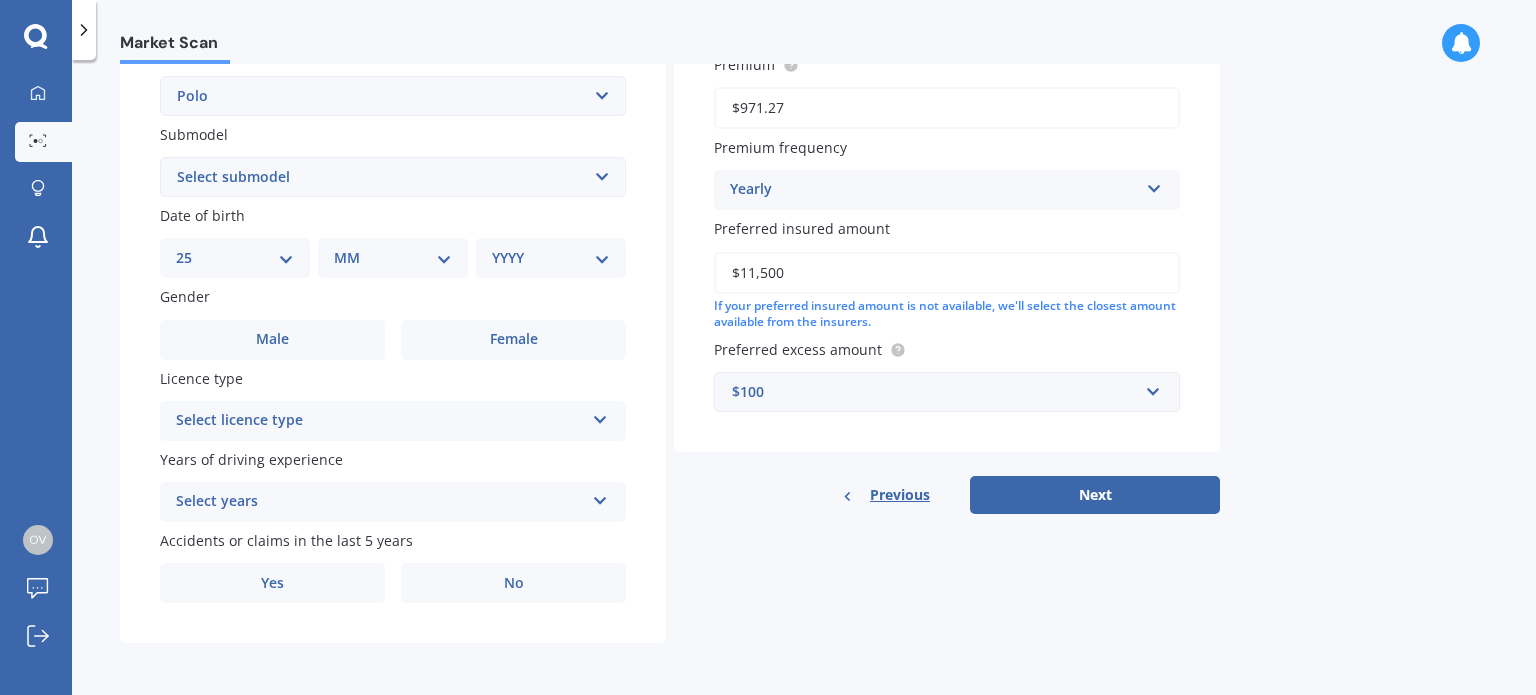 click on "DD 01 02 03 04 05 06 07 08 09 10 11 12 13 14 15 16 17 18 19 20 21 22 23 24 25 26 27 28 29 30 31" at bounding box center (235, 258) 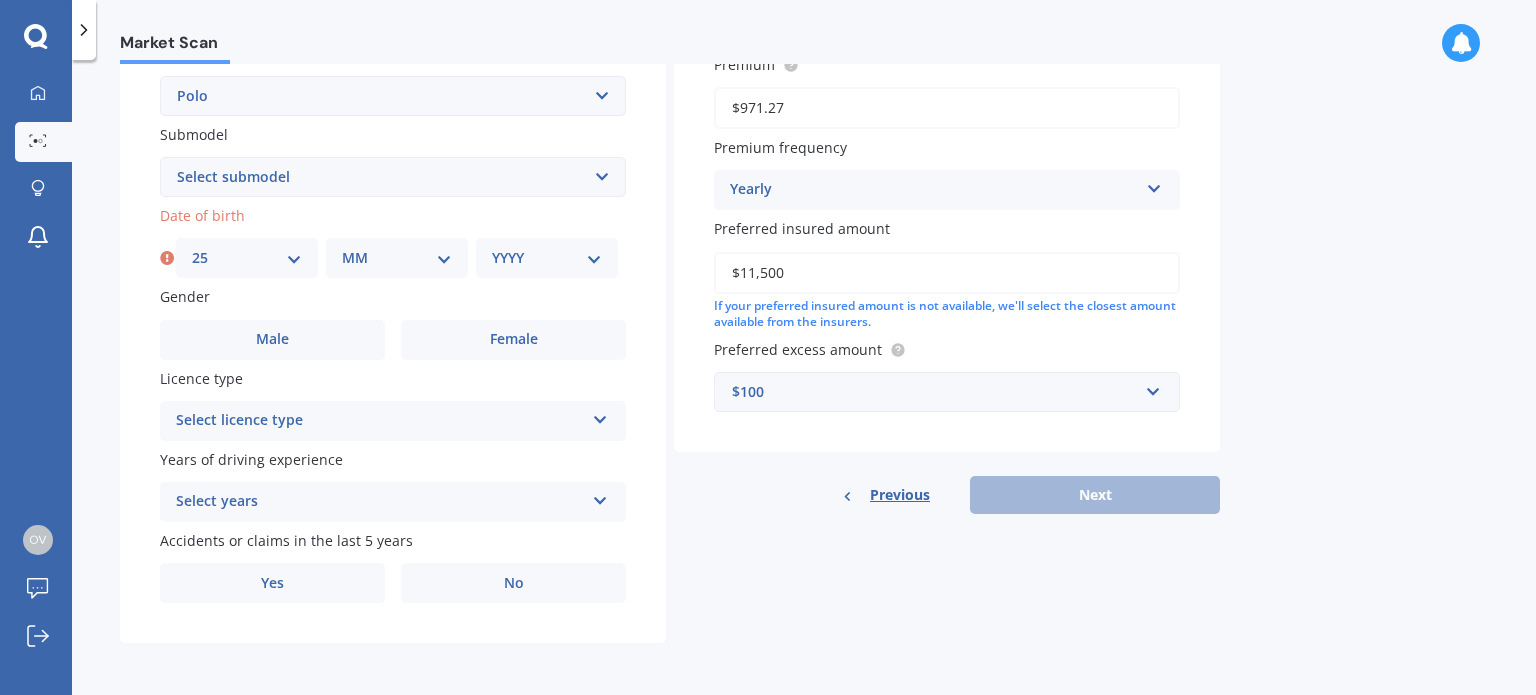 click on "MM 01 02 03 04 05 06 07 08 09 10 11 12" at bounding box center (397, 258) 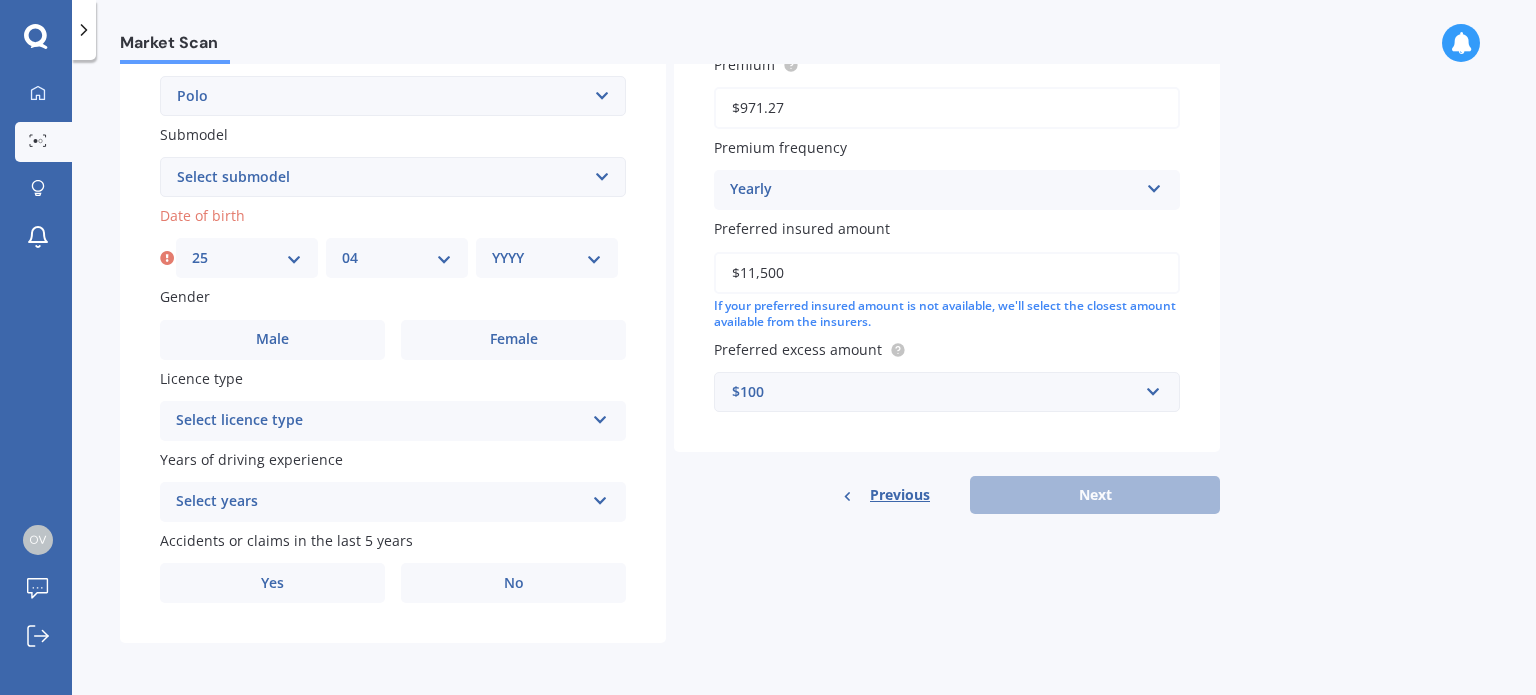 click on "MM 01 02 03 04 05 06 07 08 09 10 11 12" at bounding box center [397, 258] 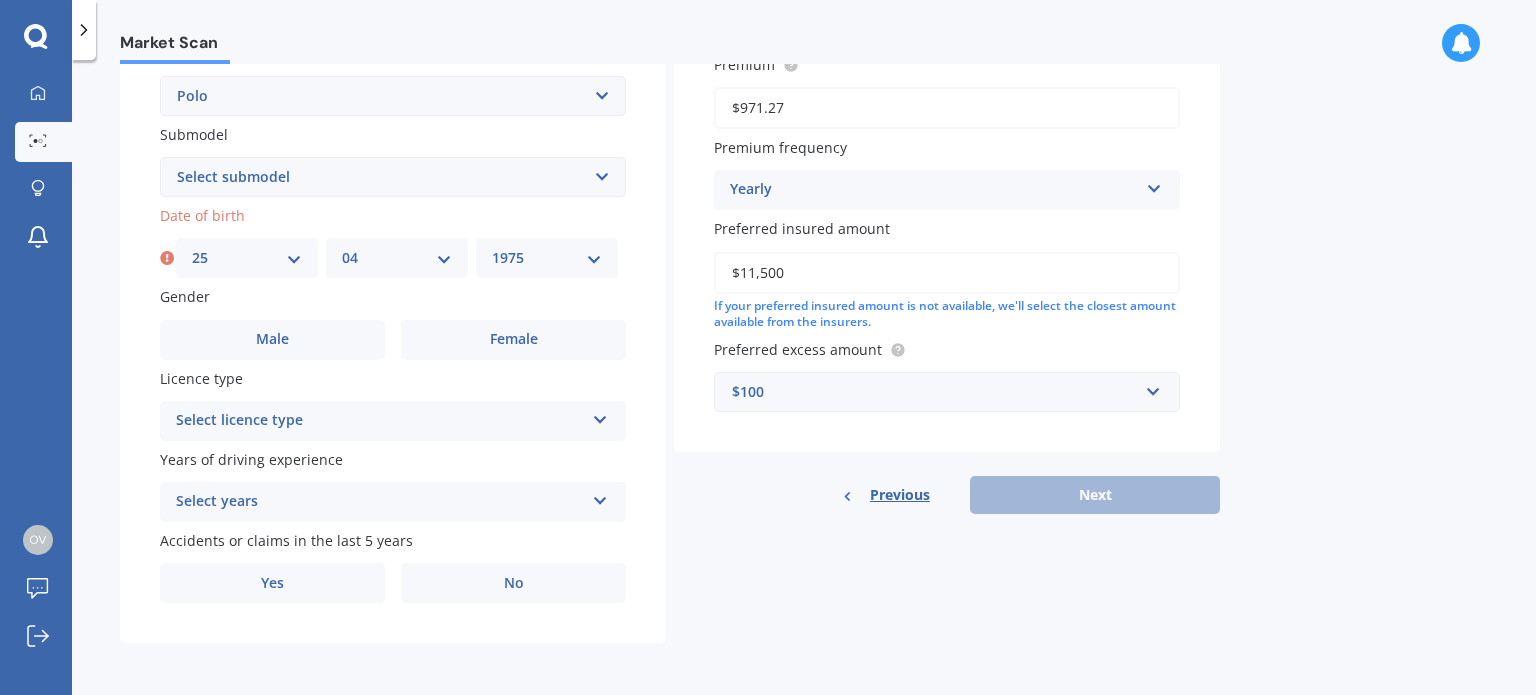 click on "YYYY 2025 2024 2023 2022 2021 2020 2019 2018 2017 2016 2015 2014 2013 2012 2011 2010 2009 2008 2007 2006 2005 2004 2003 2002 2001 2000 1999 1998 1997 1996 1995 1994 1993 1992 1991 1990 1989 1988 1987 1986 1985 1984 1983 1982 1981 1980 1979 1978 1977 1976 1975 1974 1973 1972 1971 1970 1969 1968 1967 1966 1965 1964 1963 1962 1961 1960 1959 1958 1957 1956 1955 1954 1953 1952 1951 1950 1949 1948 1947 1946 1945 1944 1943 1942 1941 1940 1939 1938 1937 1936 1935 1934 1933 1932 1931 1930 1929 1928 1927 1926" at bounding box center [547, 258] 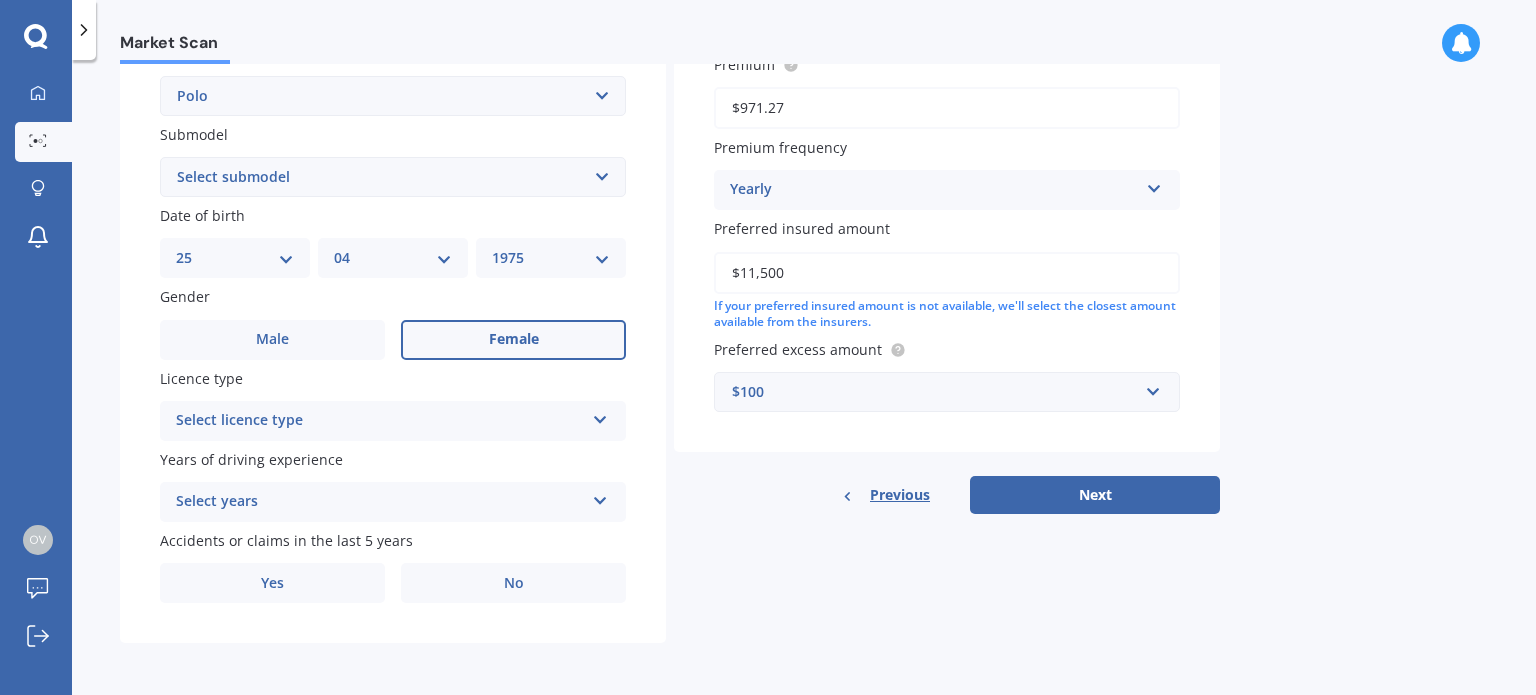 click on "Female" at bounding box center (514, 339) 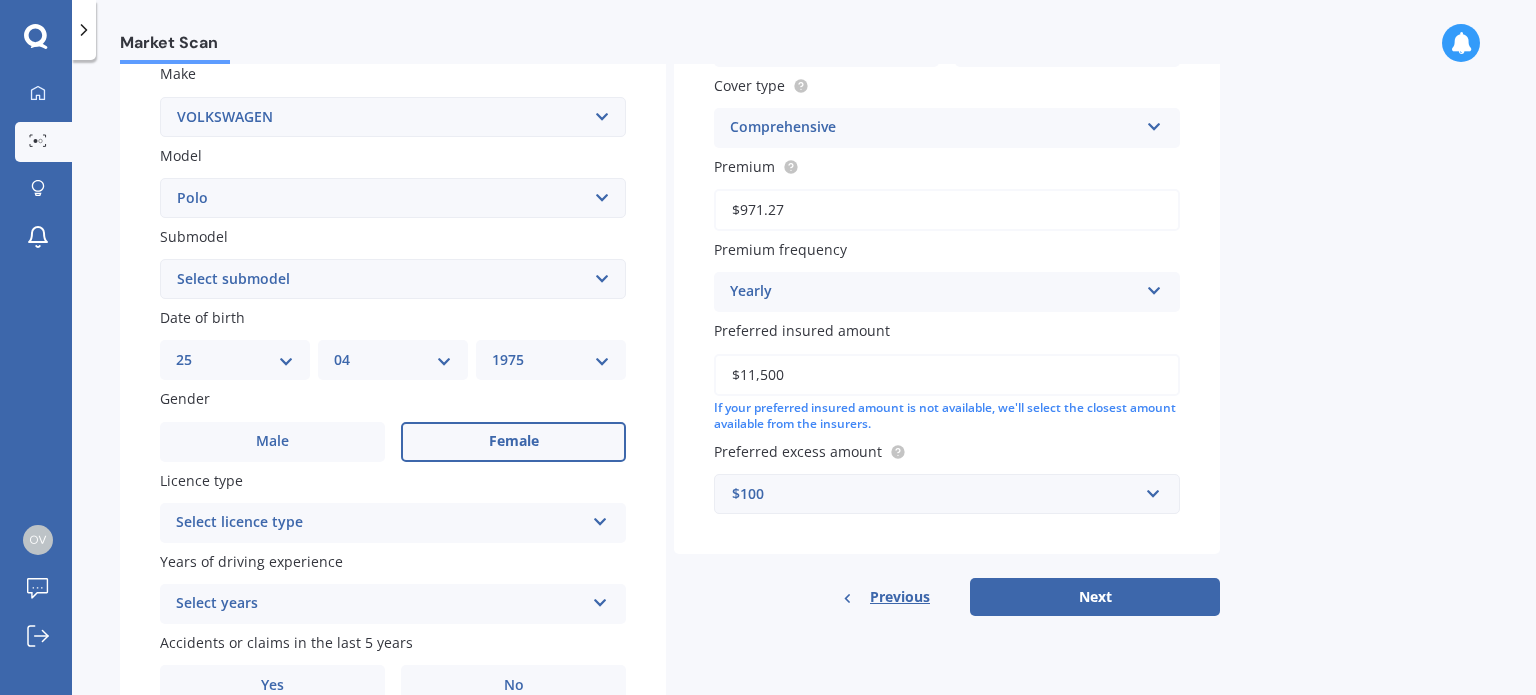 scroll, scrollTop: 400, scrollLeft: 0, axis: vertical 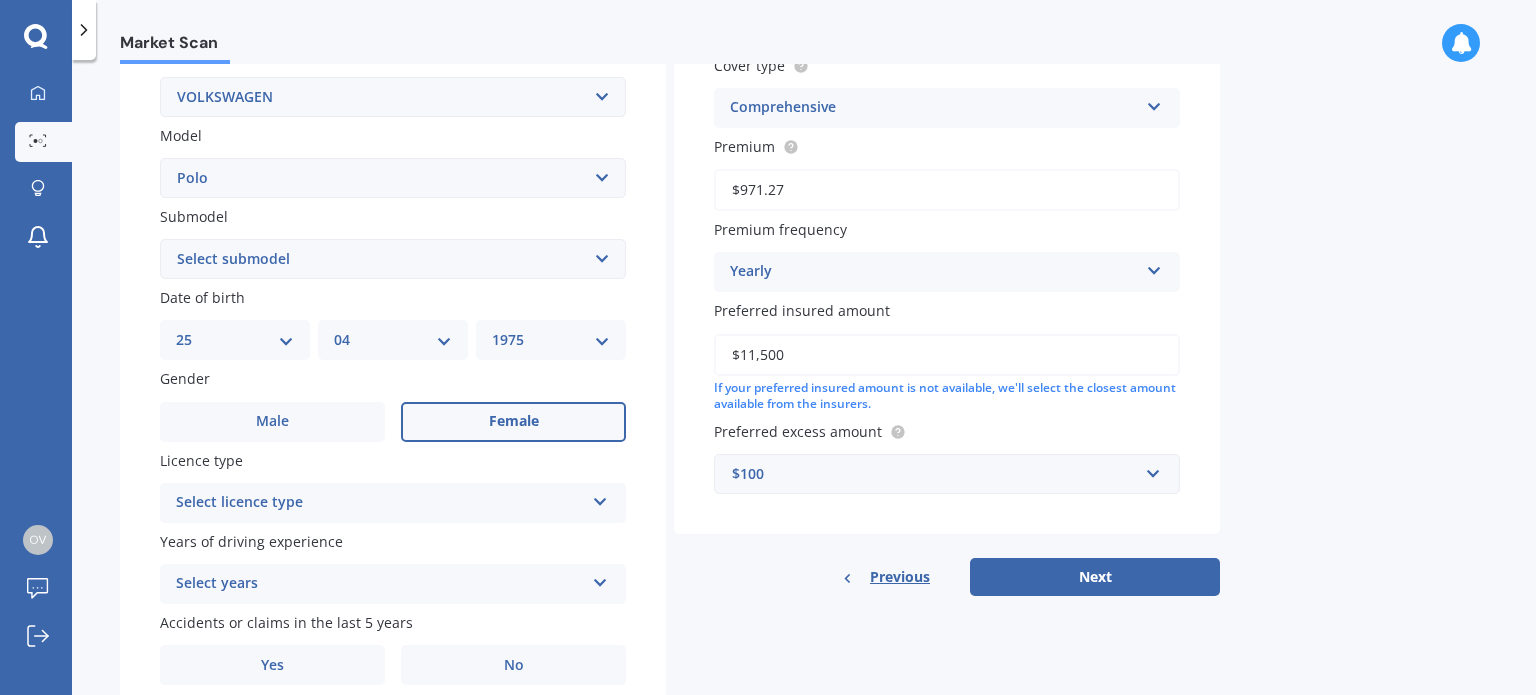 click at bounding box center [600, 498] 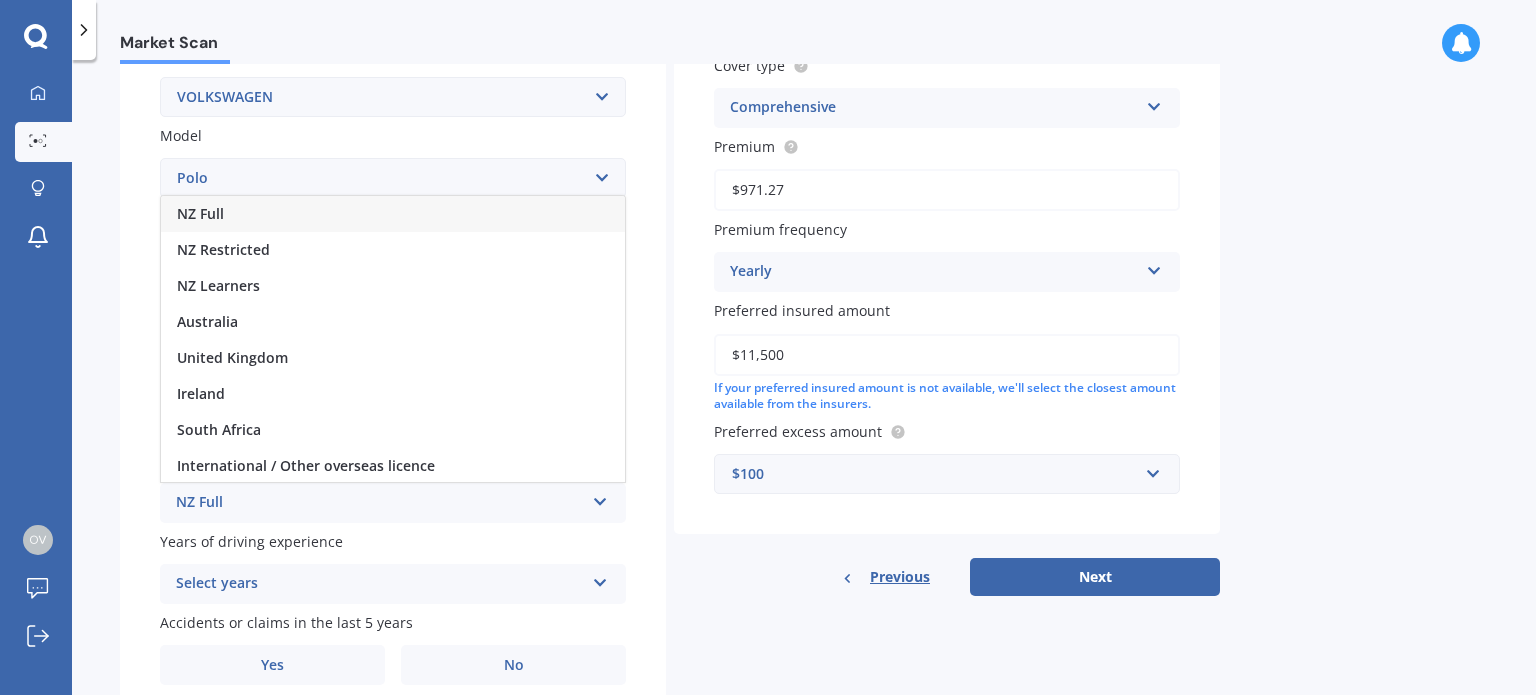 click on "NZ Full" at bounding box center [393, 214] 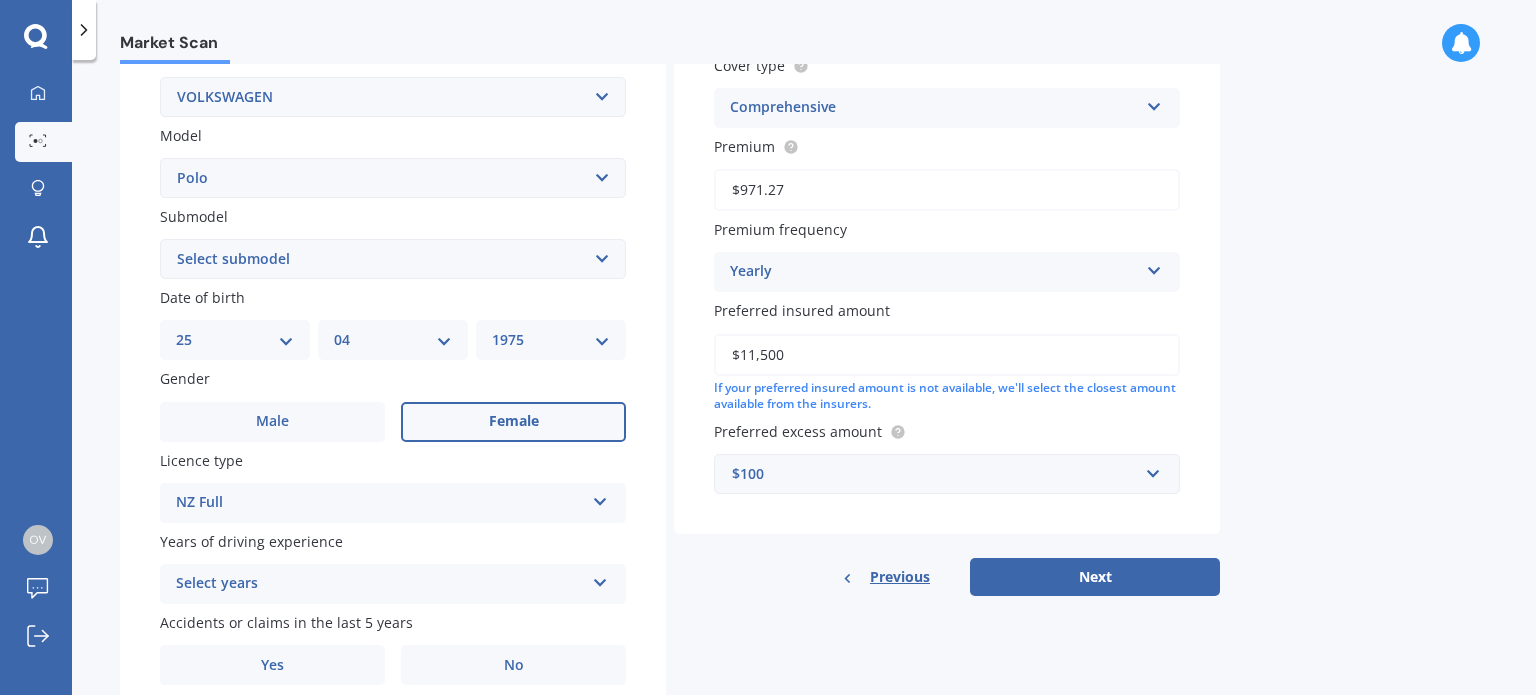 click on "NZ Full NZ Full NZ Restricted NZ Learners Australia United Kingdom Ireland South Africa International / Other overseas licence" at bounding box center (393, 503) 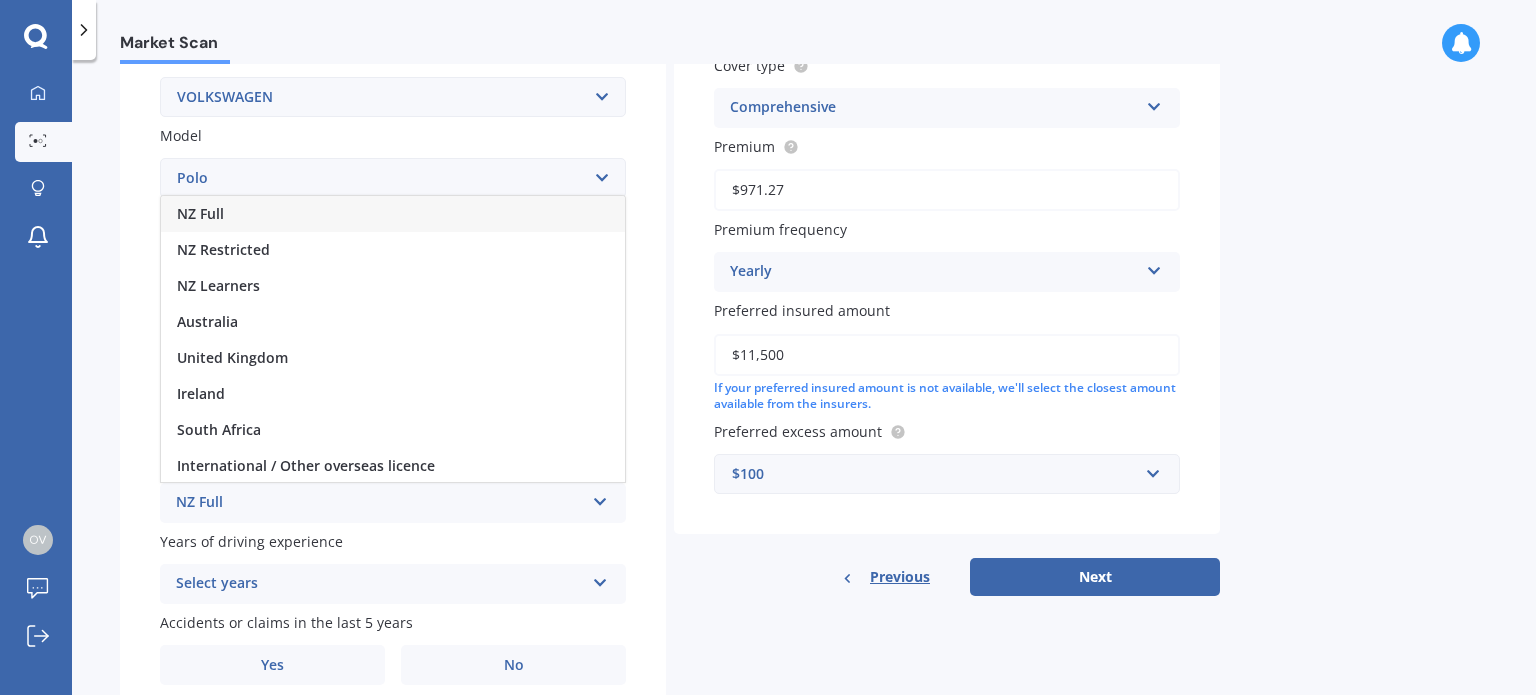 click on "NZ Full" at bounding box center [393, 214] 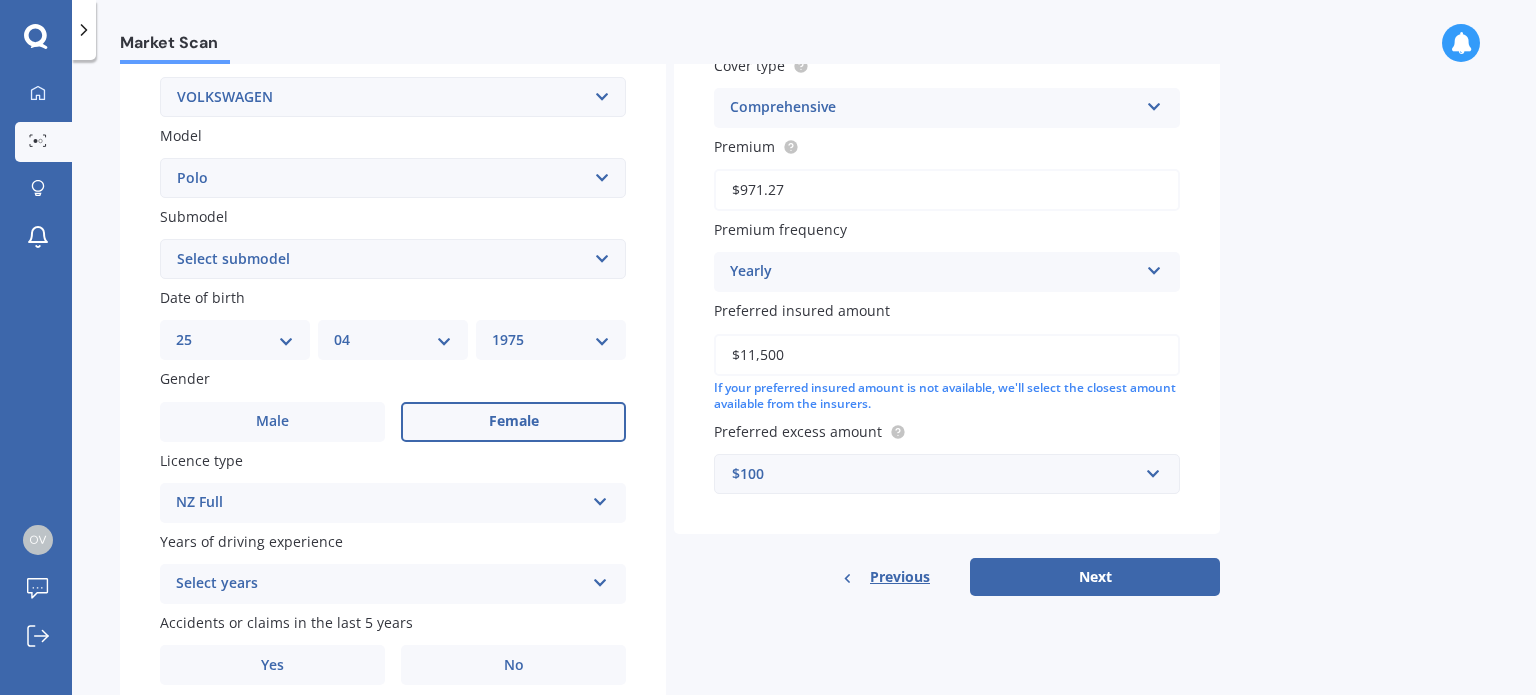 click at bounding box center (600, 579) 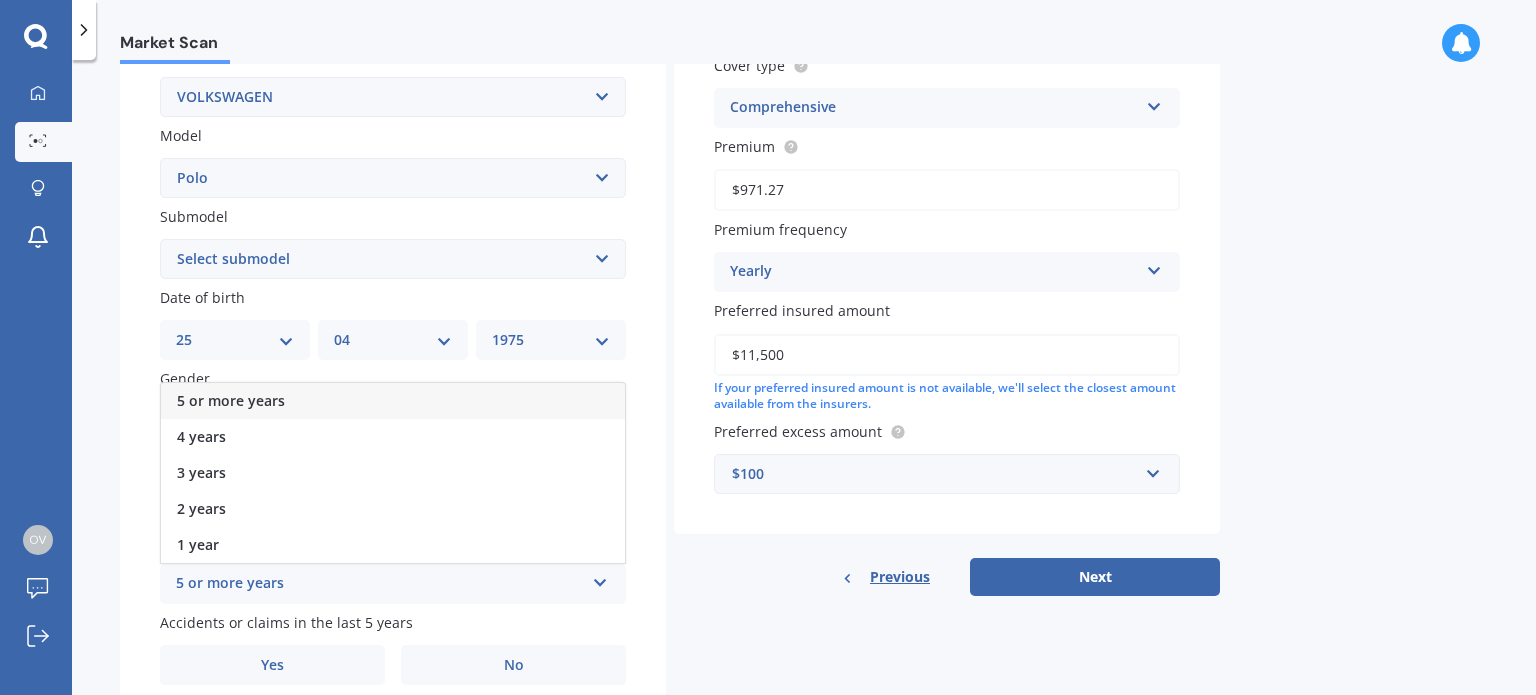 click on "5 or more years" at bounding box center (393, 401) 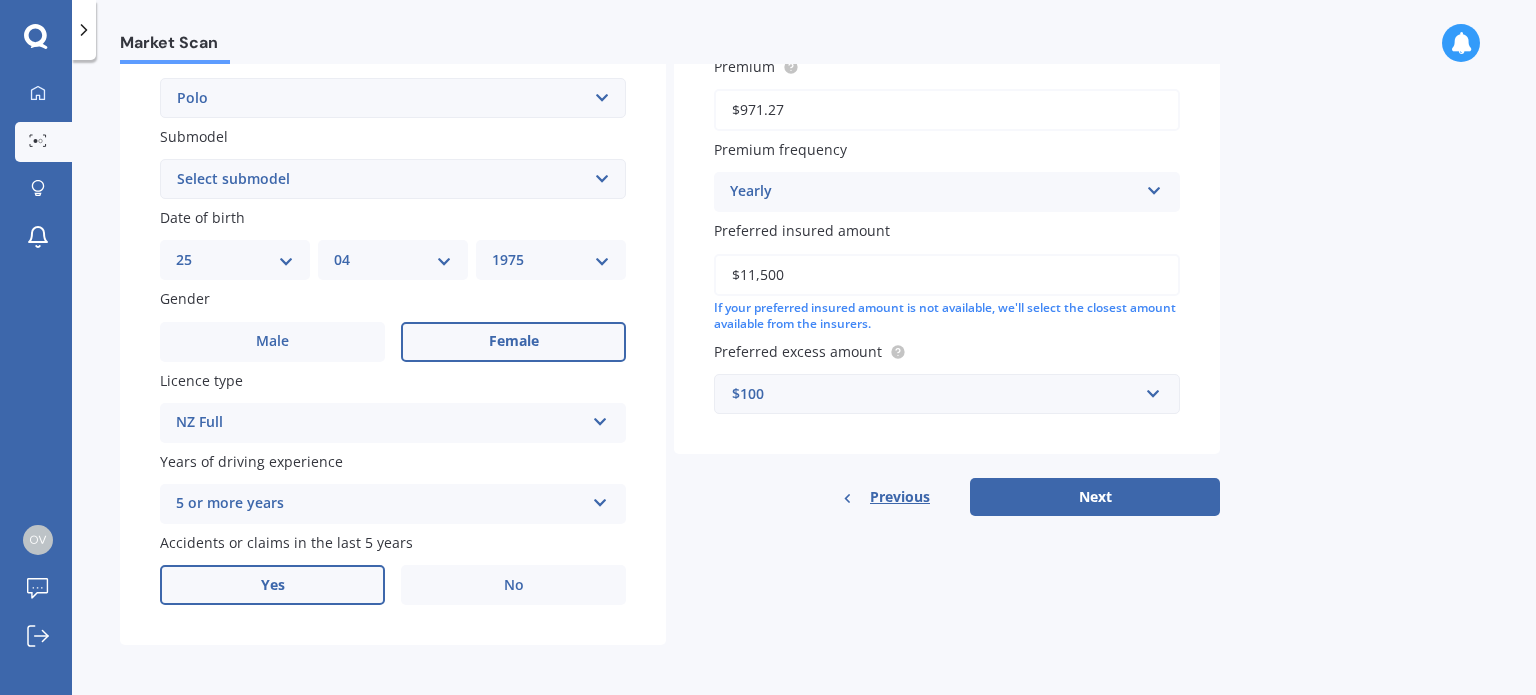 scroll, scrollTop: 482, scrollLeft: 0, axis: vertical 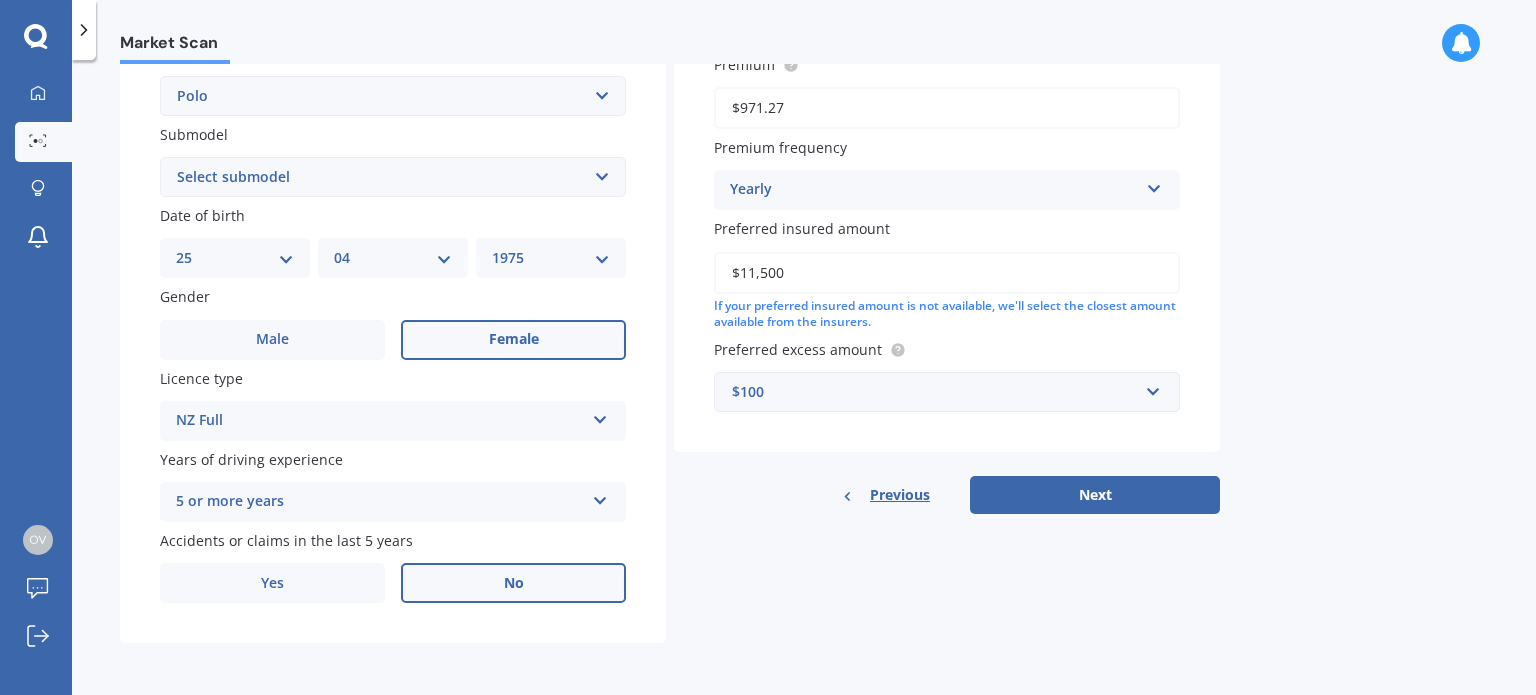 click on "No" at bounding box center [513, 583] 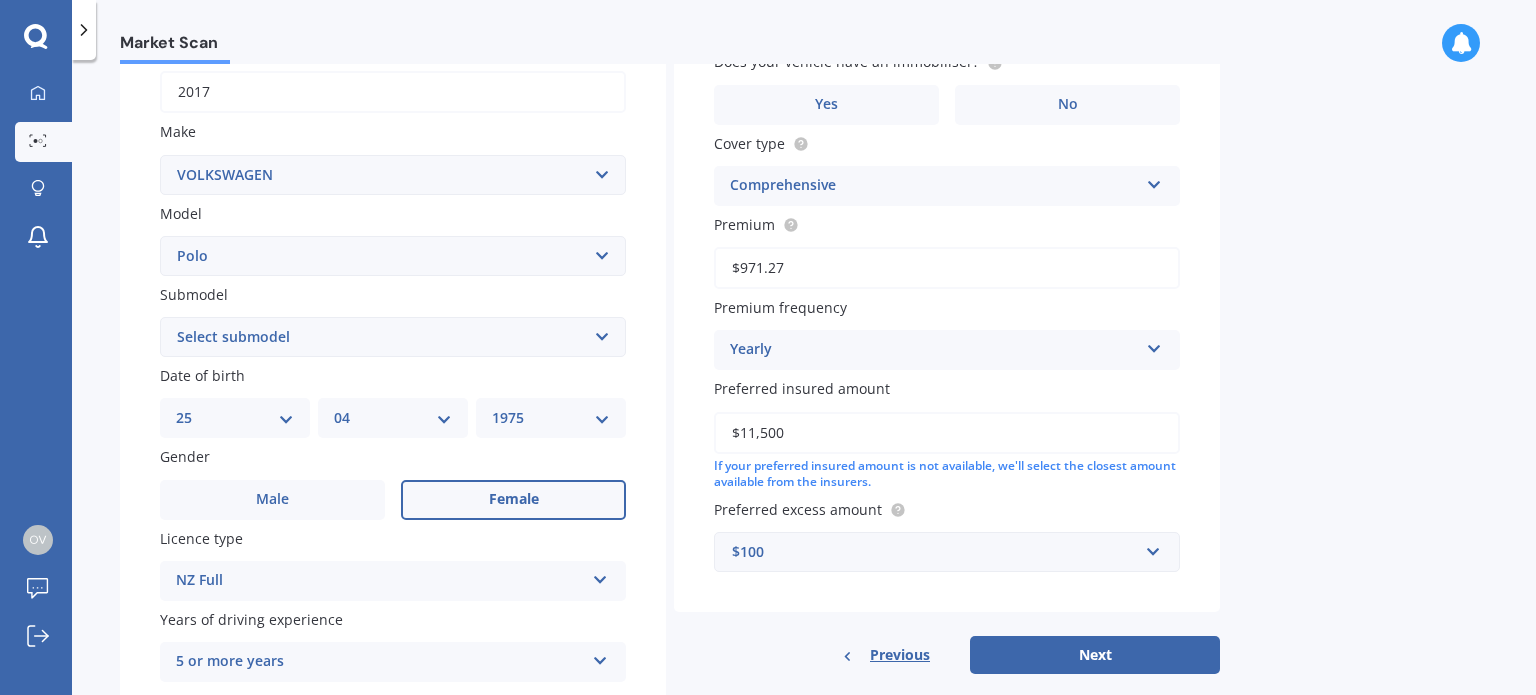 scroll, scrollTop: 182, scrollLeft: 0, axis: vertical 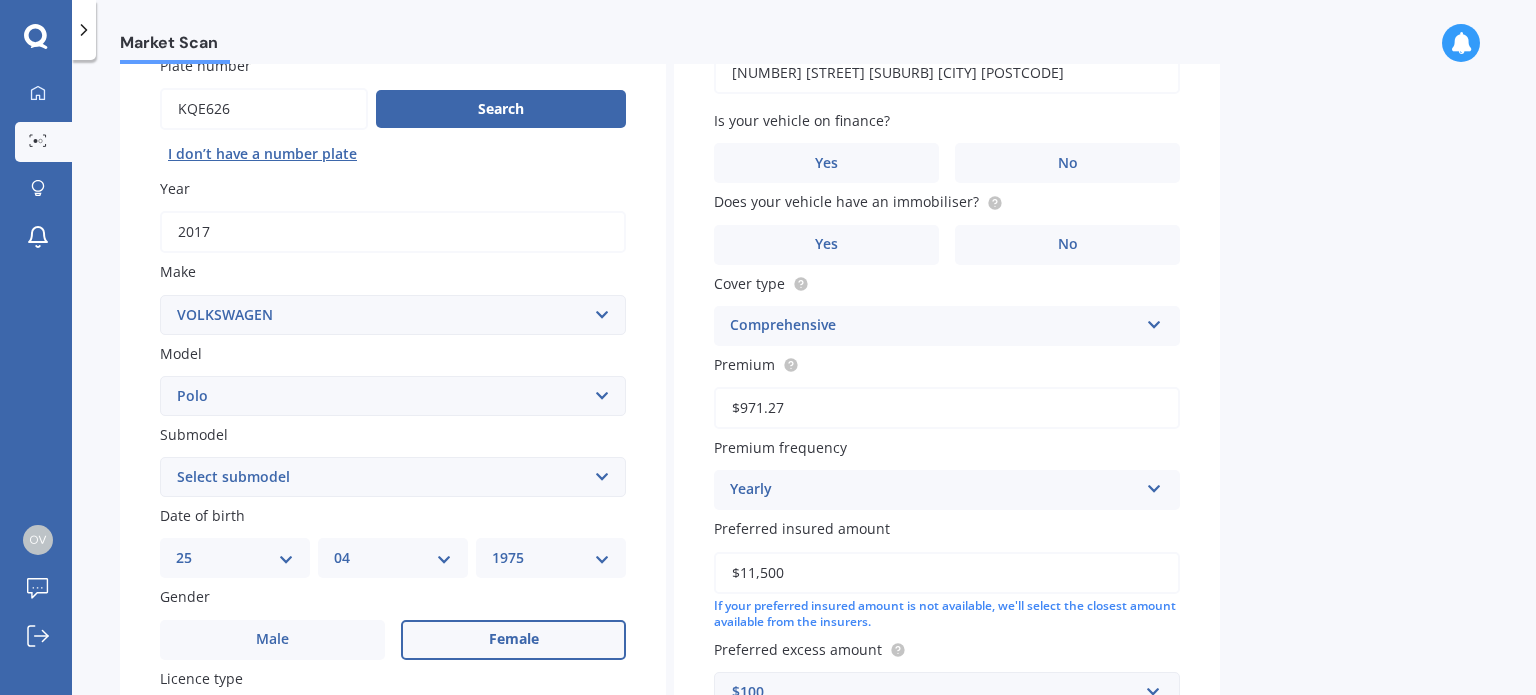 click on "Select submodel (All other) 1.2L tsi 1.4 1.4 TDI Blue Motion 1.4 Diesel Cross Polo 1.6 GTI GTI Petrol Turbo Hatchback turbo" at bounding box center [393, 477] 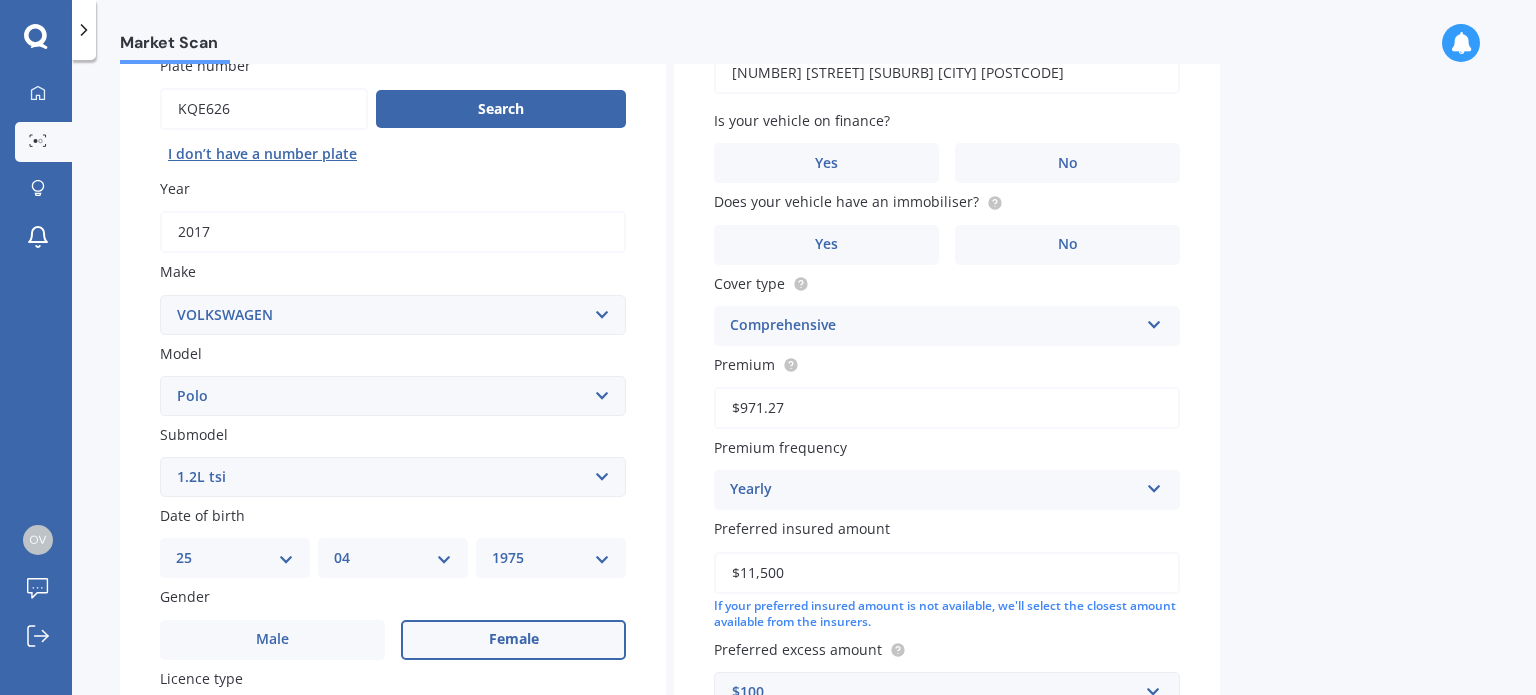 click on "Select submodel (All other) 1.2L tsi 1.4 1.4 TDI Blue Motion 1.4 Diesel Cross Polo 1.6 GTI GTI Petrol Turbo Hatchback turbo" at bounding box center [393, 477] 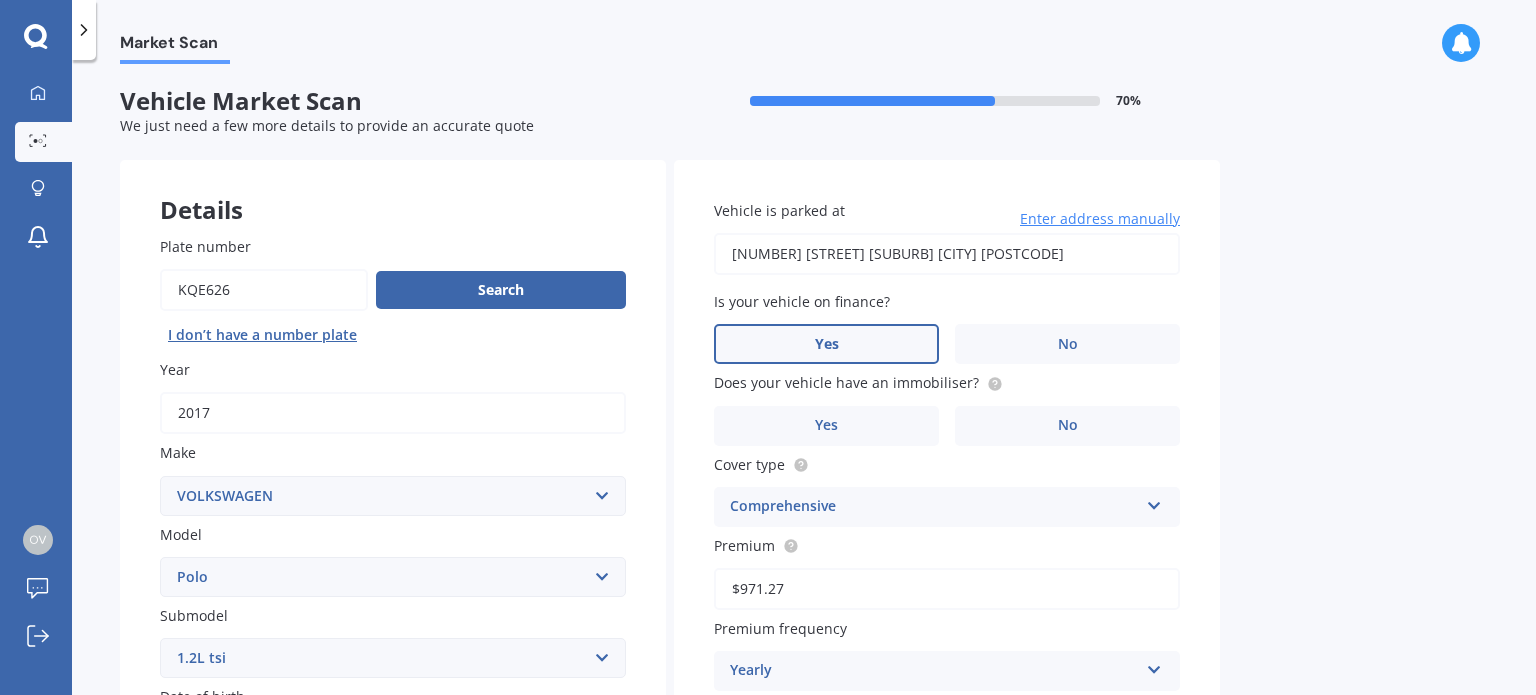 scroll, scrollTop: 0, scrollLeft: 0, axis: both 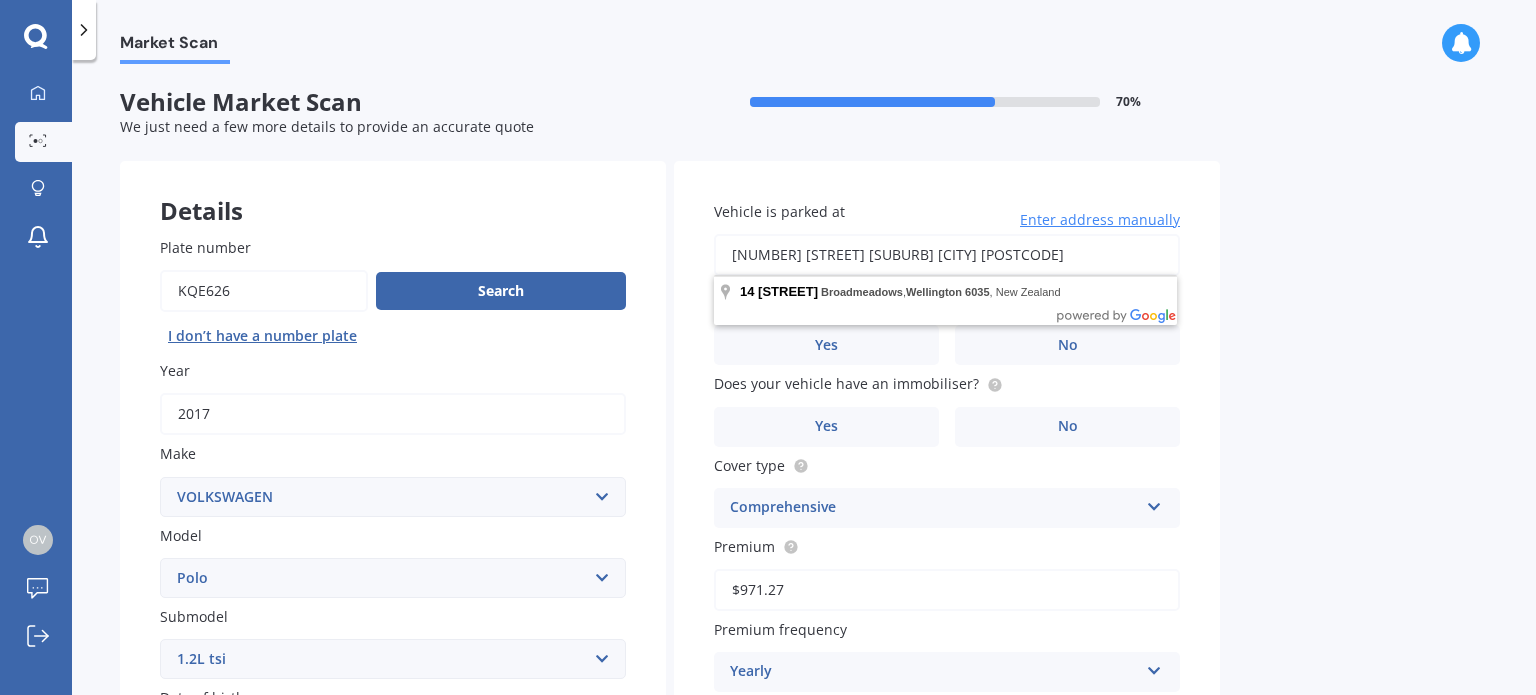 drag, startPoint x: 1136, startPoint y: 253, endPoint x: 705, endPoint y: 254, distance: 431.00116 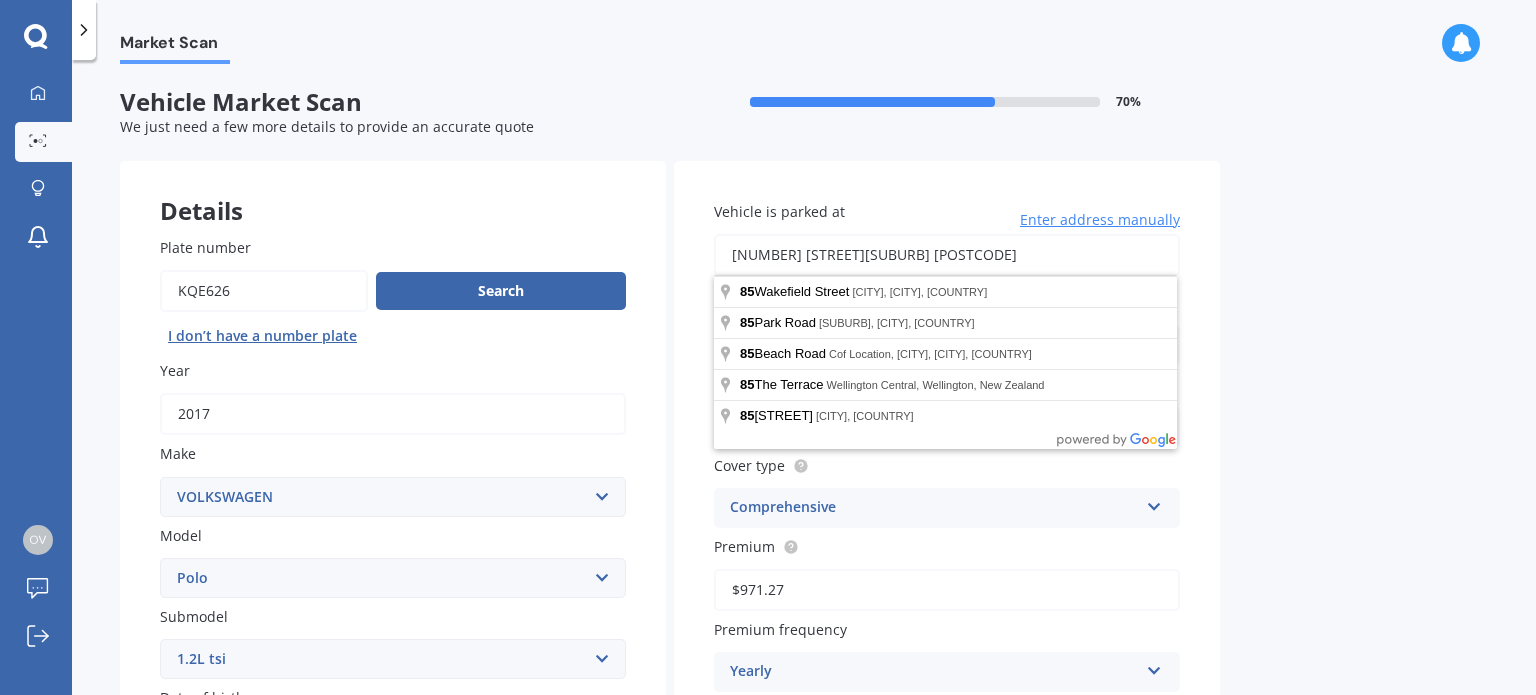 drag, startPoint x: 991, startPoint y: 251, endPoint x: 824, endPoint y: 255, distance: 167.0479 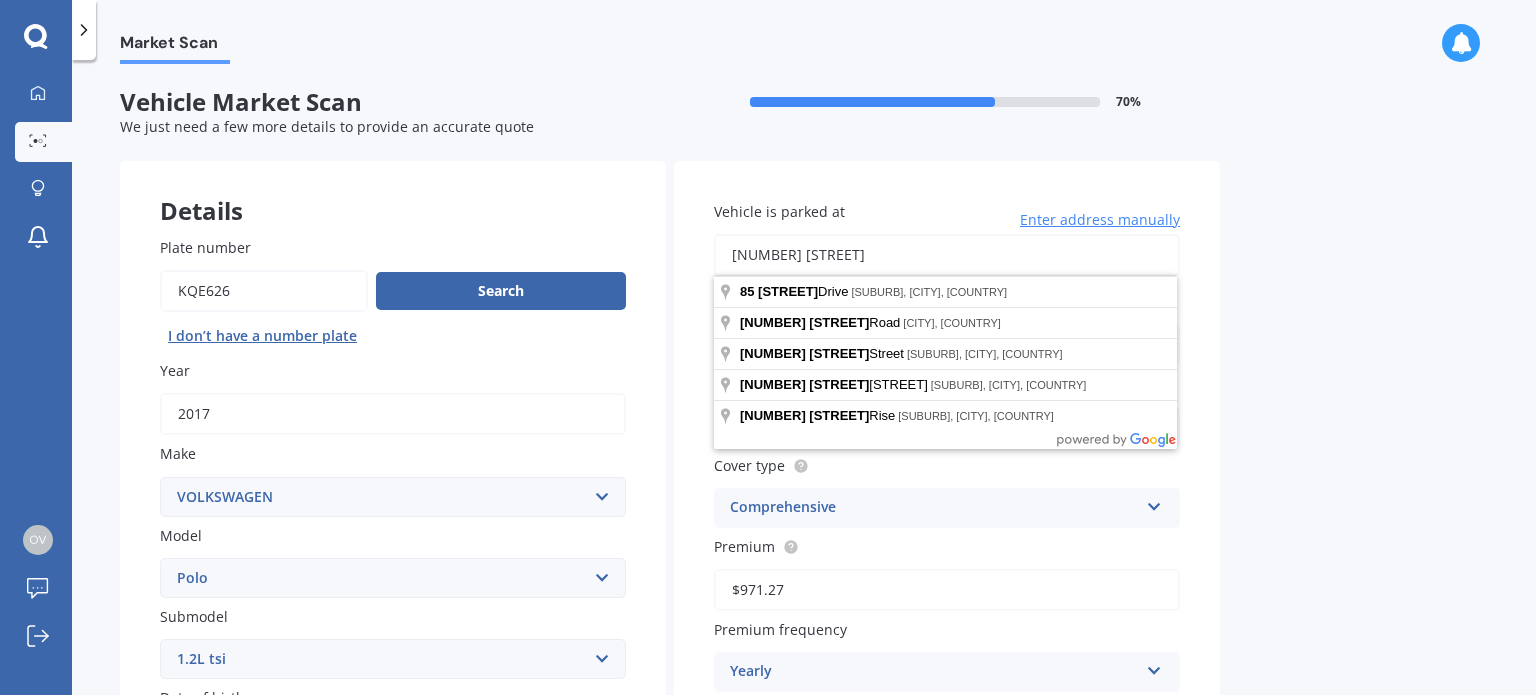 click on "Market Scan Vehicle Market Scan 70 % We just need a few more details to provide an accurate quote Details Plate number Search I don’t have a number plate Year 2017 Make Select make AC ALFA ROMEO ASTON MARTIN AUDI AUSTIN BEDFORD Bentley BMW BYD CADILLAC CAN-AM CHERY CHEVROLET CHRYSLER Citroen CRUISEAIR CUPRA DAEWOO DAIHATSU DAIMLER DAMON DIAHATSU DODGE EXOCET FACTORY FIVE FERRARI FIAT Fiord FLEETWOOD FORD FOTON FRASER GEELY GENESIS GEORGIE BOY GMC GREAT WALL GWM HAVAL HILLMAN HINO HOLDEN HOLIDAY RAMBLER HONDA HUMMER HYUNDAI INFINITI ISUZU IVECO JAC JAECOO JAGUAR JEEP KGM KIA LADA LAMBORGHINI LANCIA LANDROVER LDV LEAPMOTOR LEXUS LINCOLN LOTUS LUNAR M.G M.G. MAHINDRA MASERATI MAZDA MCLAREN MERCEDES AMG Mercedes Benz MERCEDES-AMG MERCURY MINI Mitsubishi MORGAN MORRIS NEWMAR Nissan OMODA OPEL OXFORD PEUGEOT Plymouth Polestar PONTIAC PORSCHE PROTON RAM Range Rover Rayne RENAULT ROLLS ROYCE ROVER SAAB SATURN SEAT SHELBY SKODA SMART SSANGYONG SUBARU SUZUKI TATA TESLA TIFFIN Toyota TRIUMPH TVR Vauxhall VOLKSWAGEN ZX" at bounding box center (804, 381) 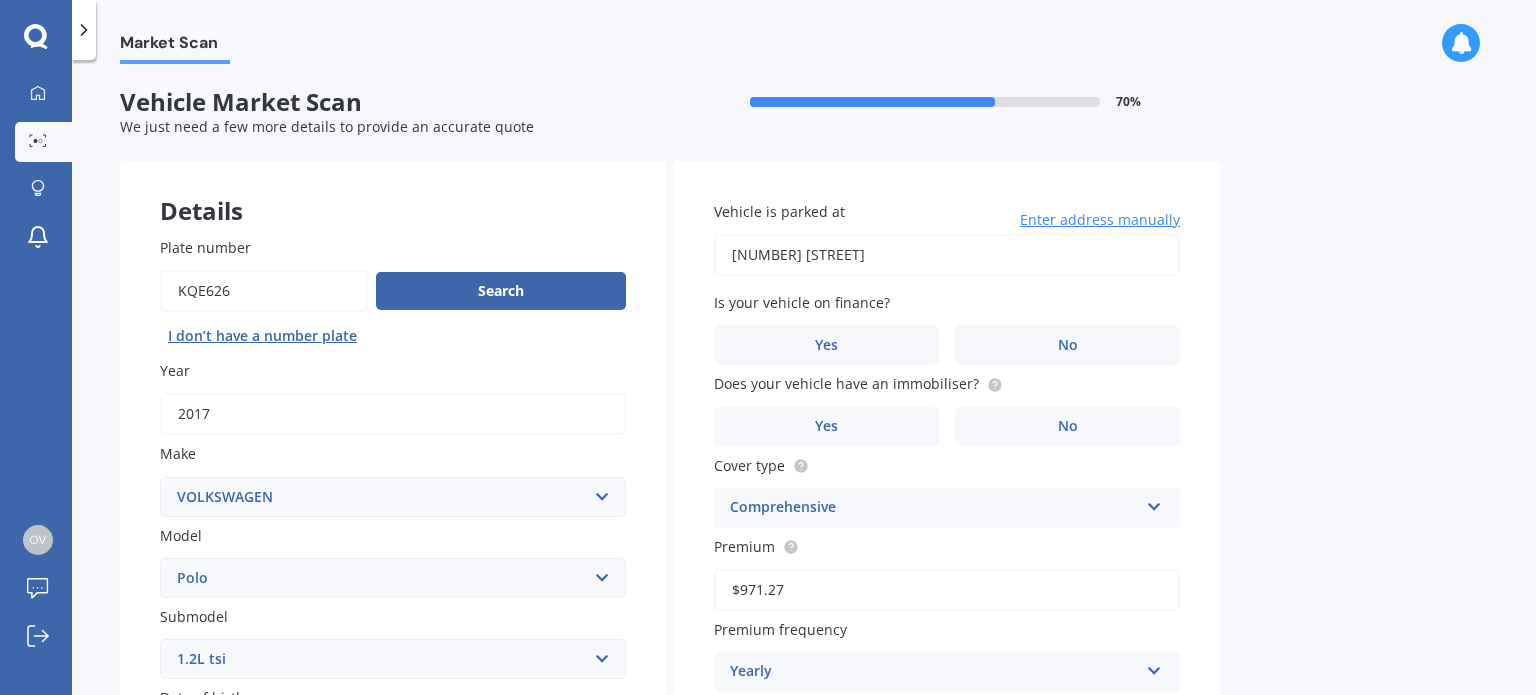 click on "[NUMBER] [STREET]" at bounding box center (947, 255) 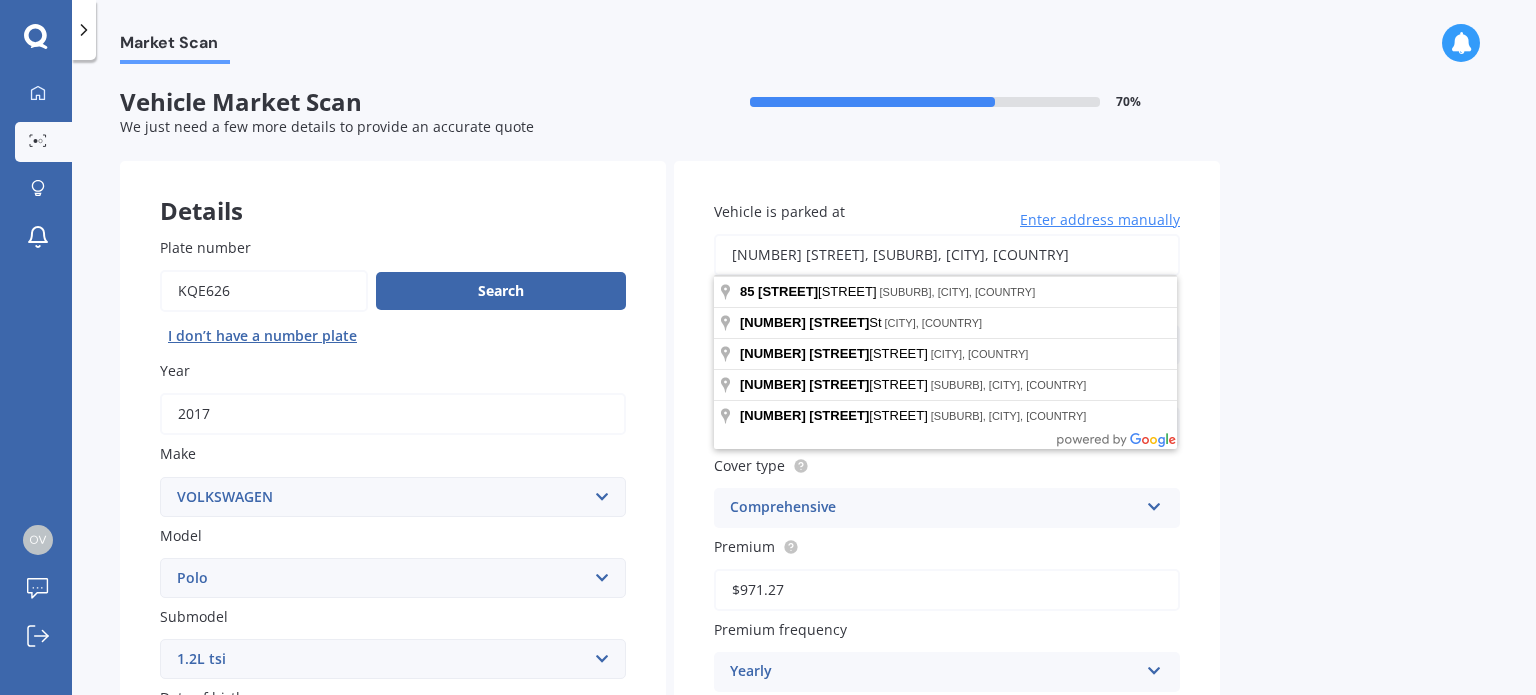 type on "[NUMBER] [STREET], [SUBURB], [CITY] [POSTCODE]" 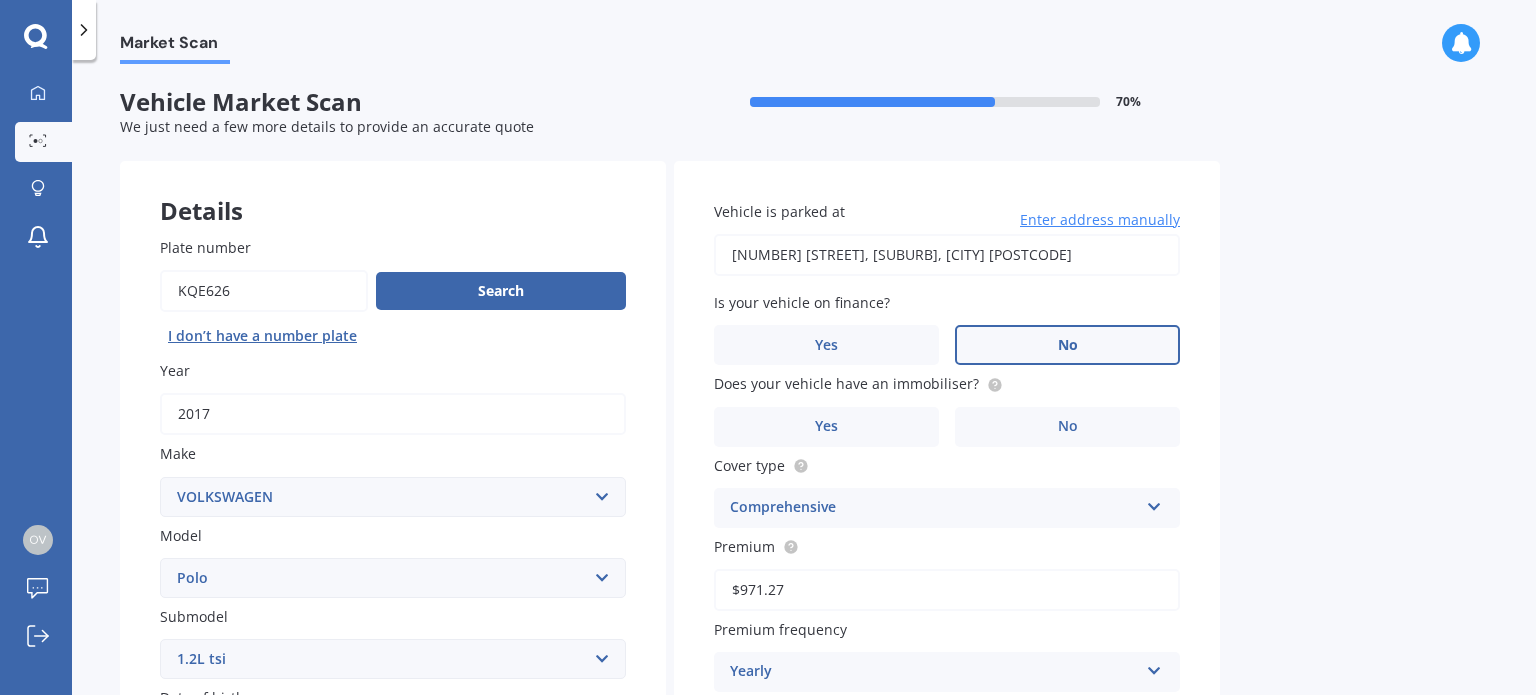 click on "No" at bounding box center (1068, 345) 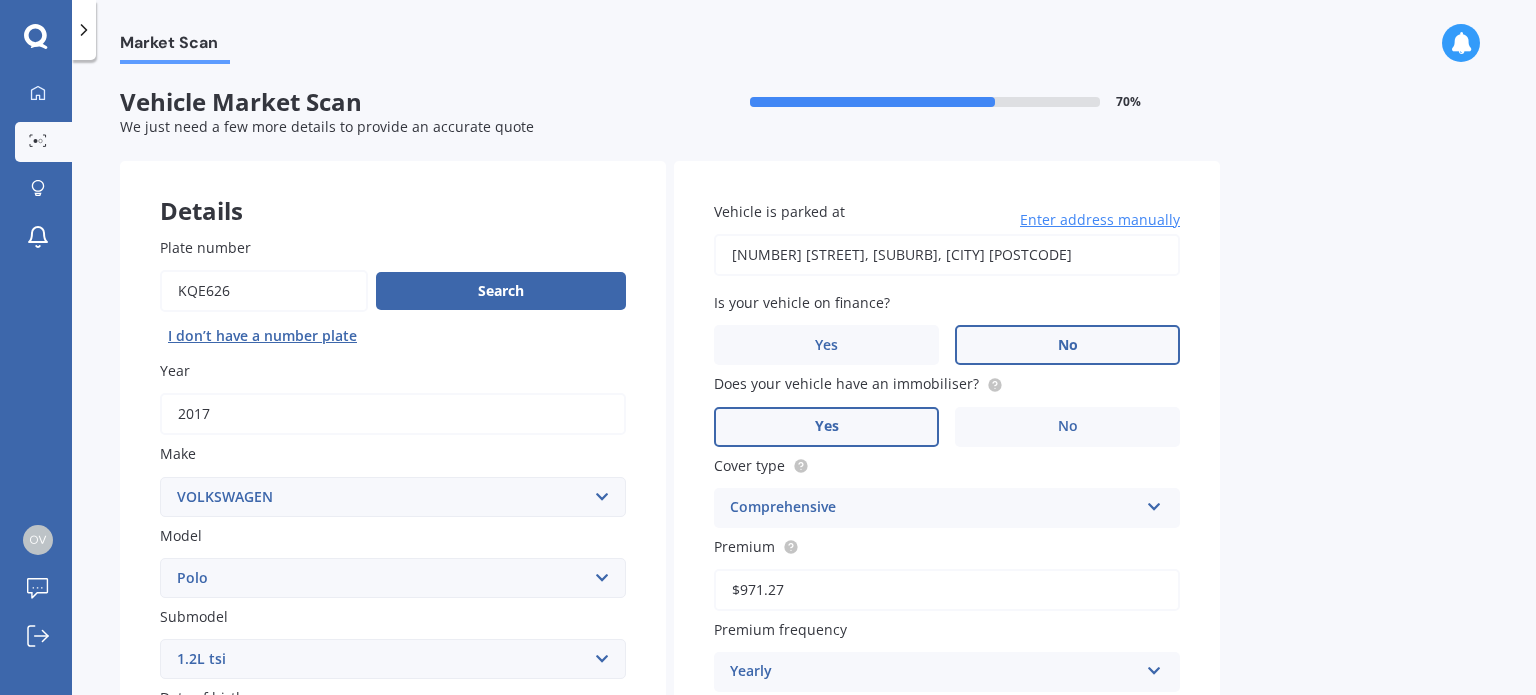 click on "Yes" at bounding box center [827, 426] 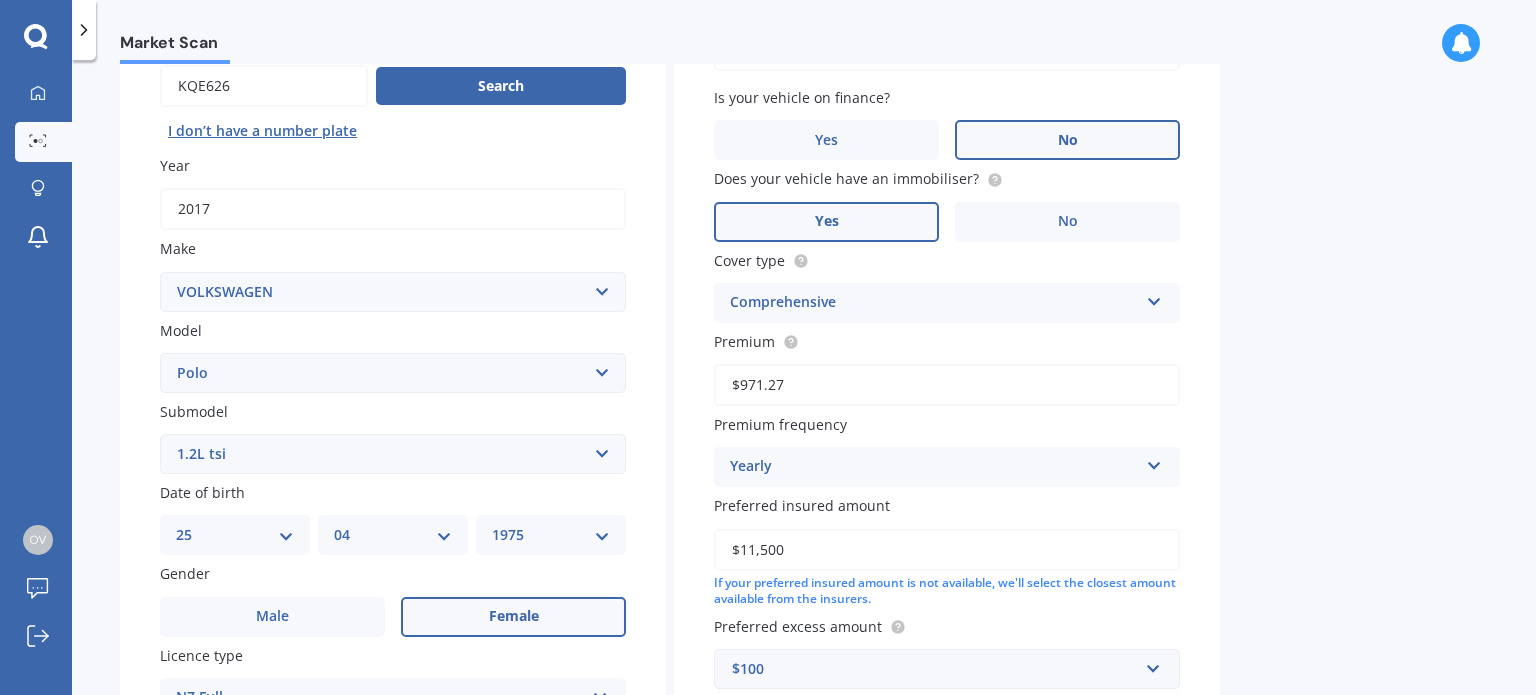 scroll, scrollTop: 300, scrollLeft: 0, axis: vertical 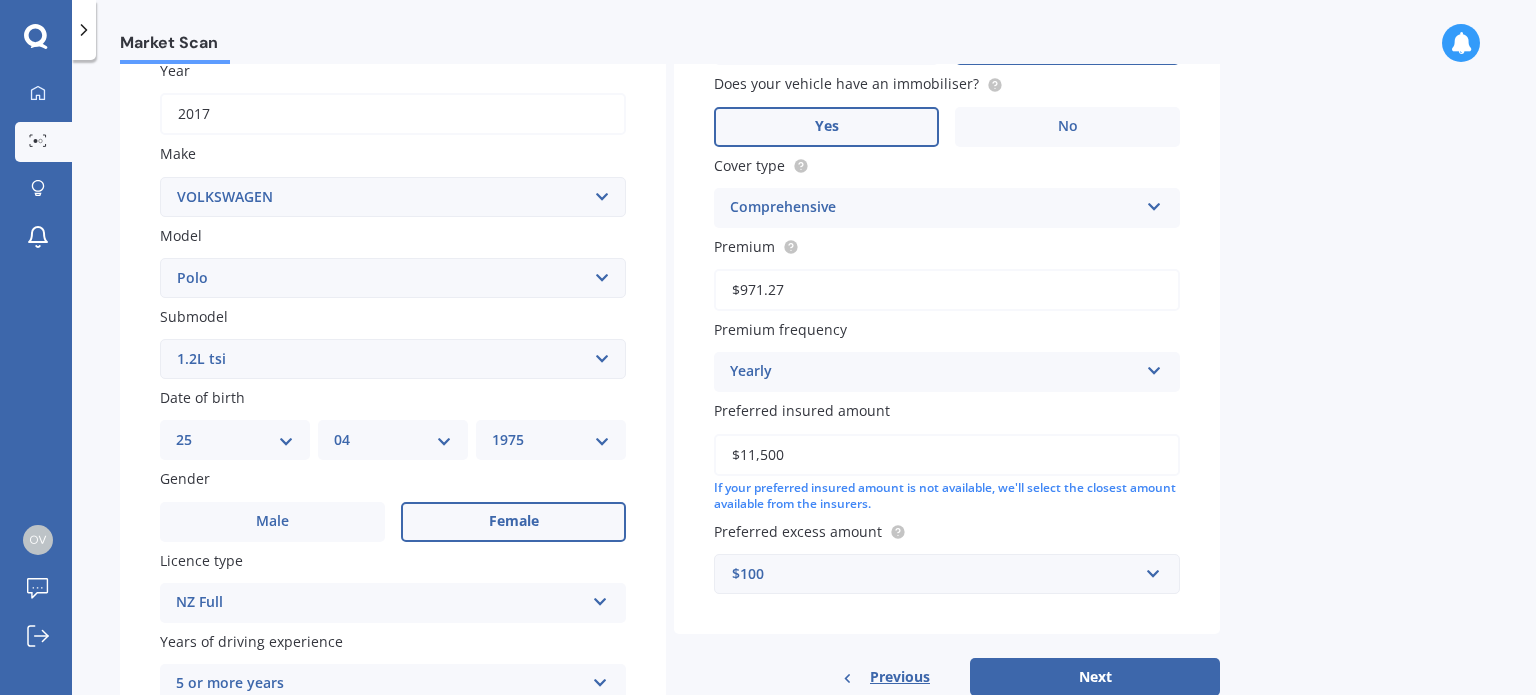 click on "$11,500" at bounding box center (947, 455) 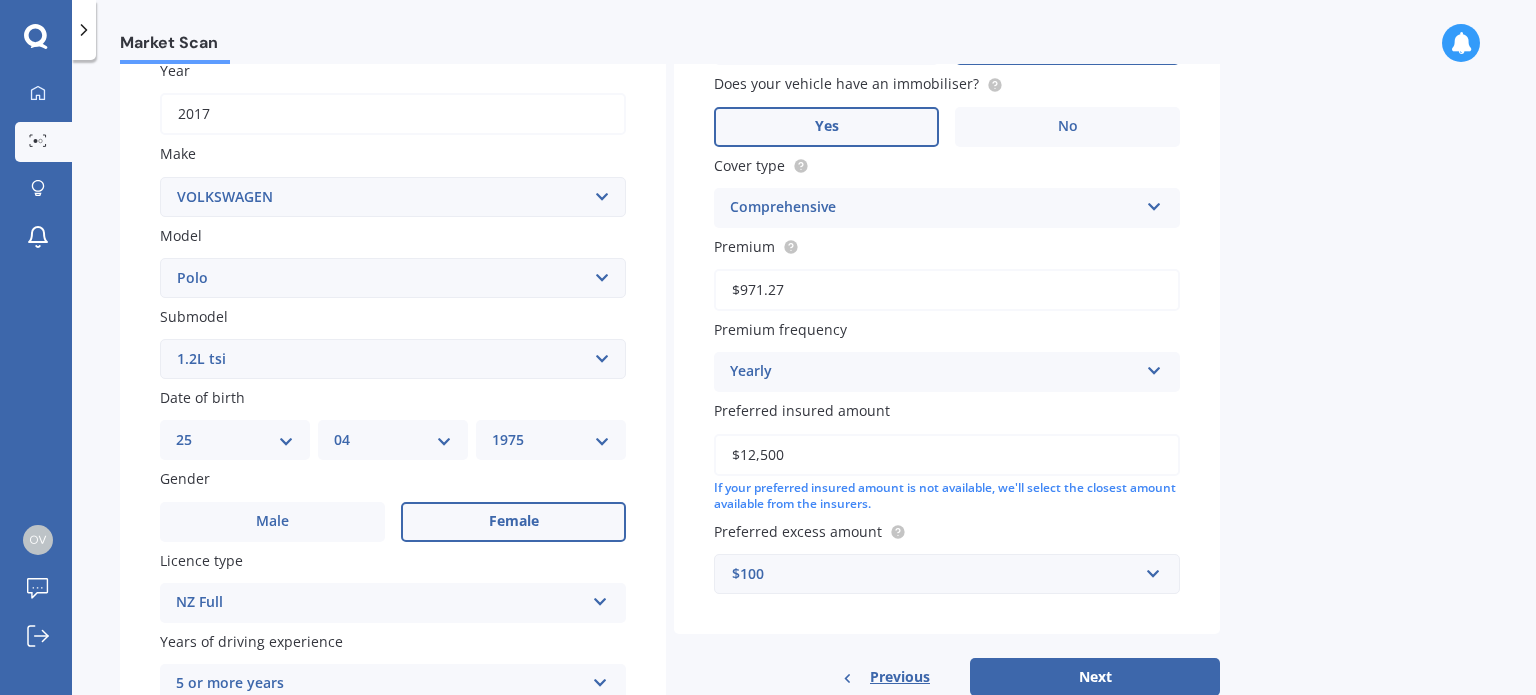type on "$12,500" 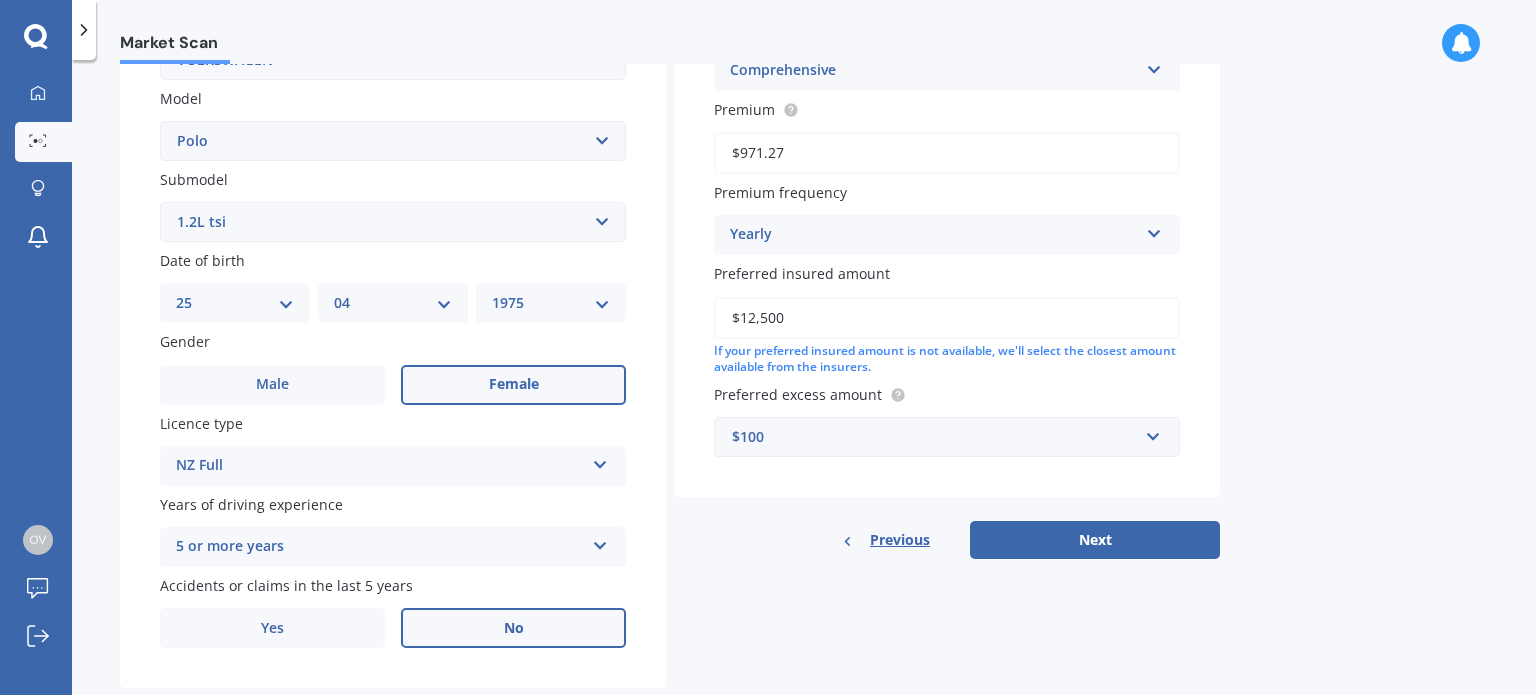 scroll, scrollTop: 482, scrollLeft: 0, axis: vertical 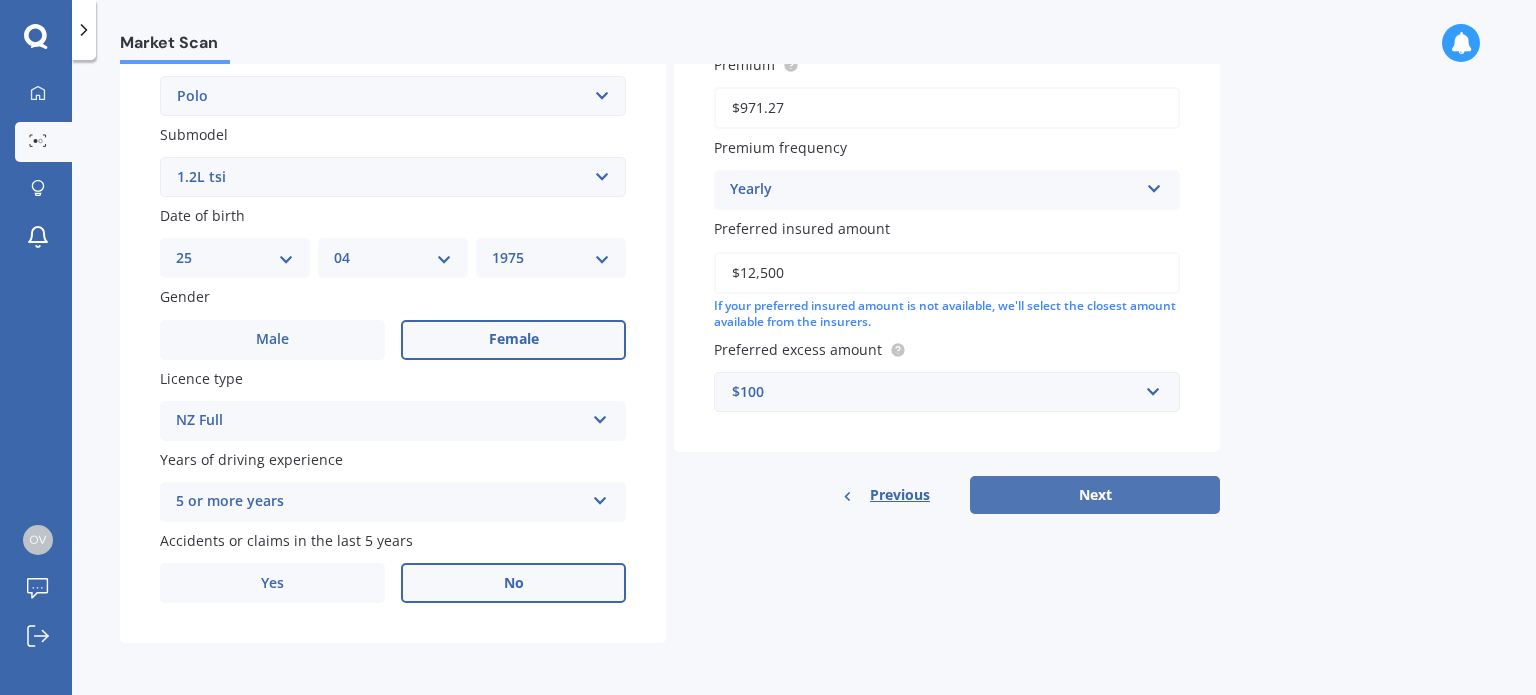 click on "Next" at bounding box center [1095, 495] 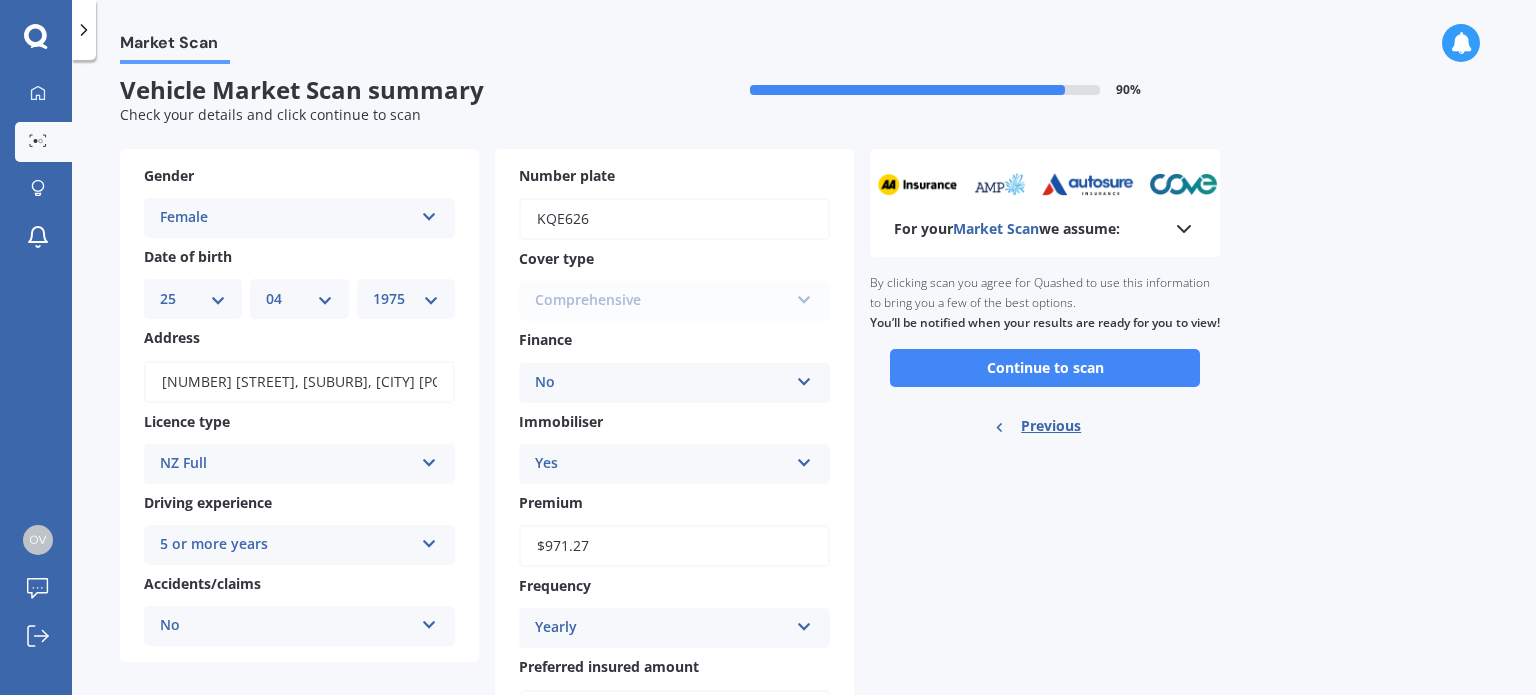 scroll, scrollTop: 0, scrollLeft: 0, axis: both 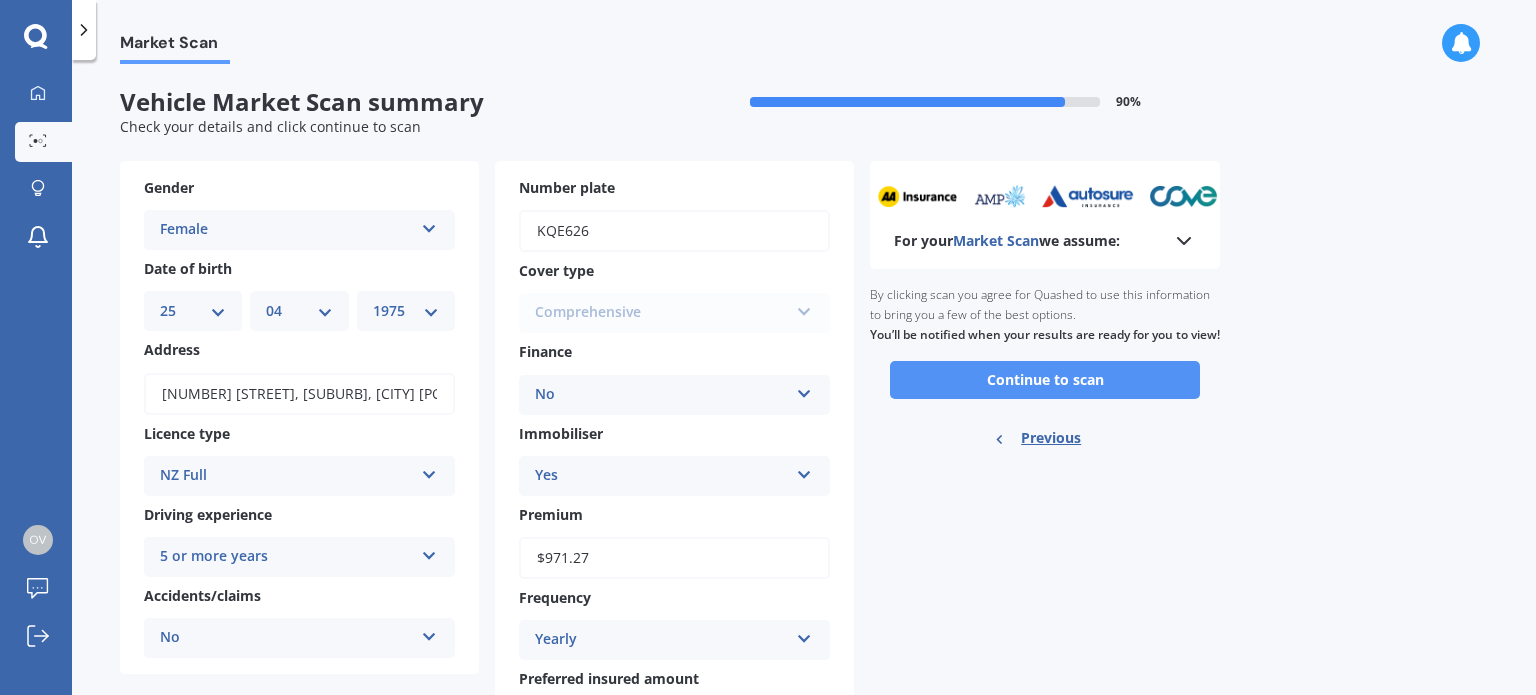 click on "Continue to scan" at bounding box center [1045, 380] 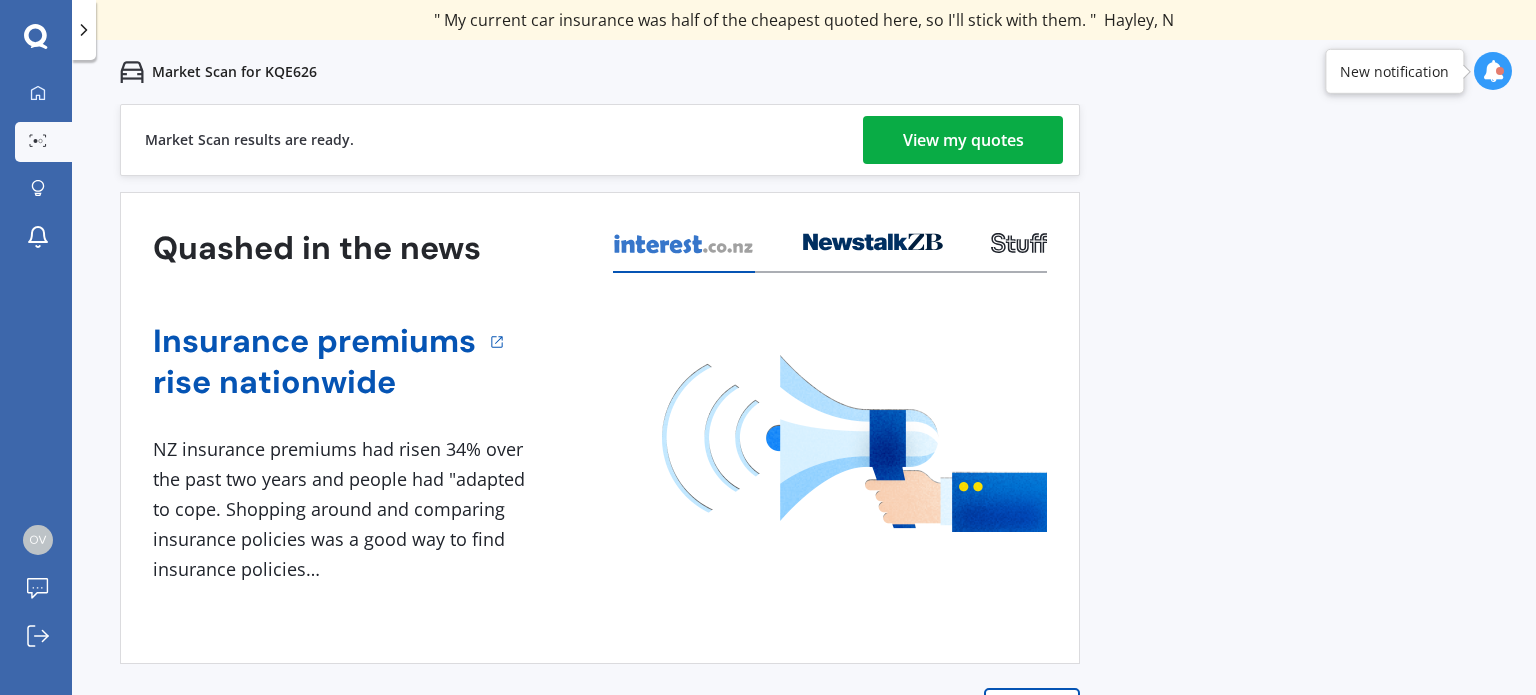 click on "View my quotes" at bounding box center (963, 140) 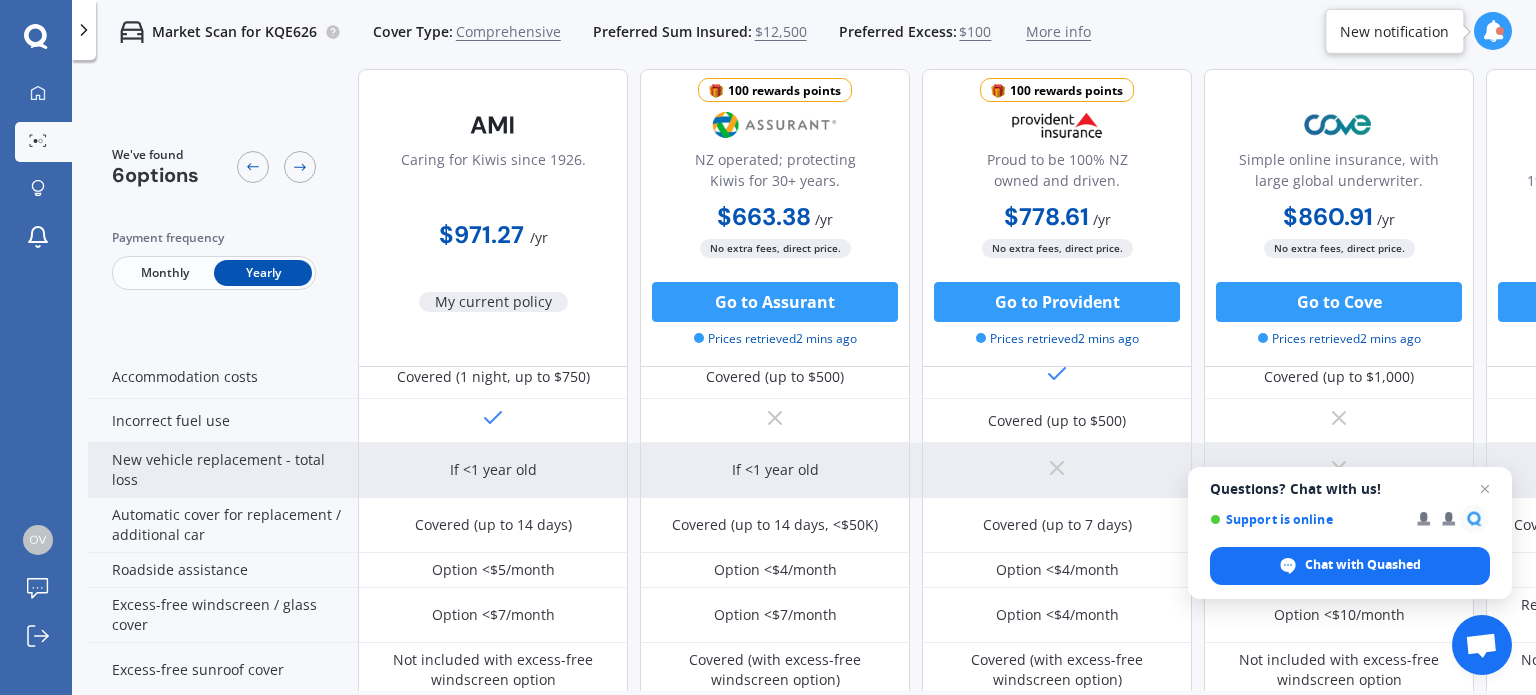 scroll, scrollTop: 520, scrollLeft: 0, axis: vertical 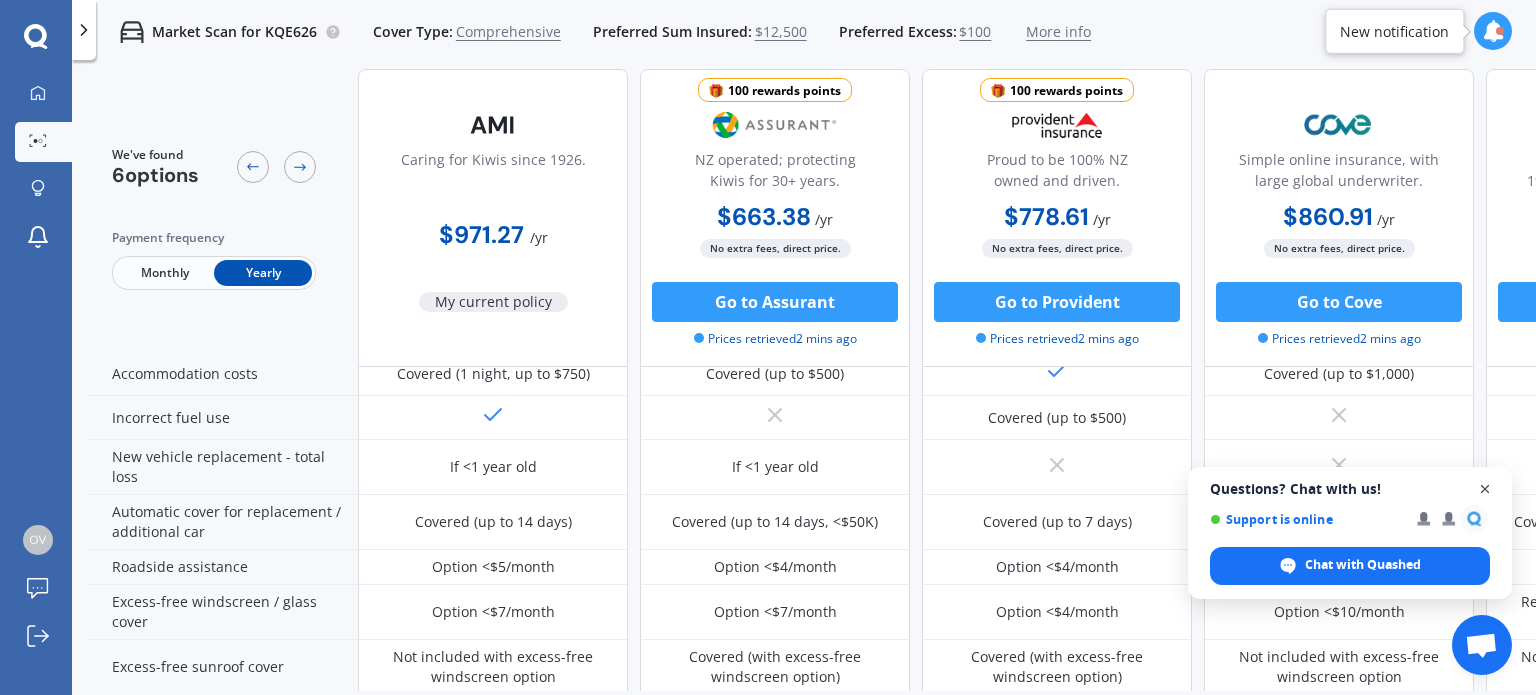 click at bounding box center [1485, 489] 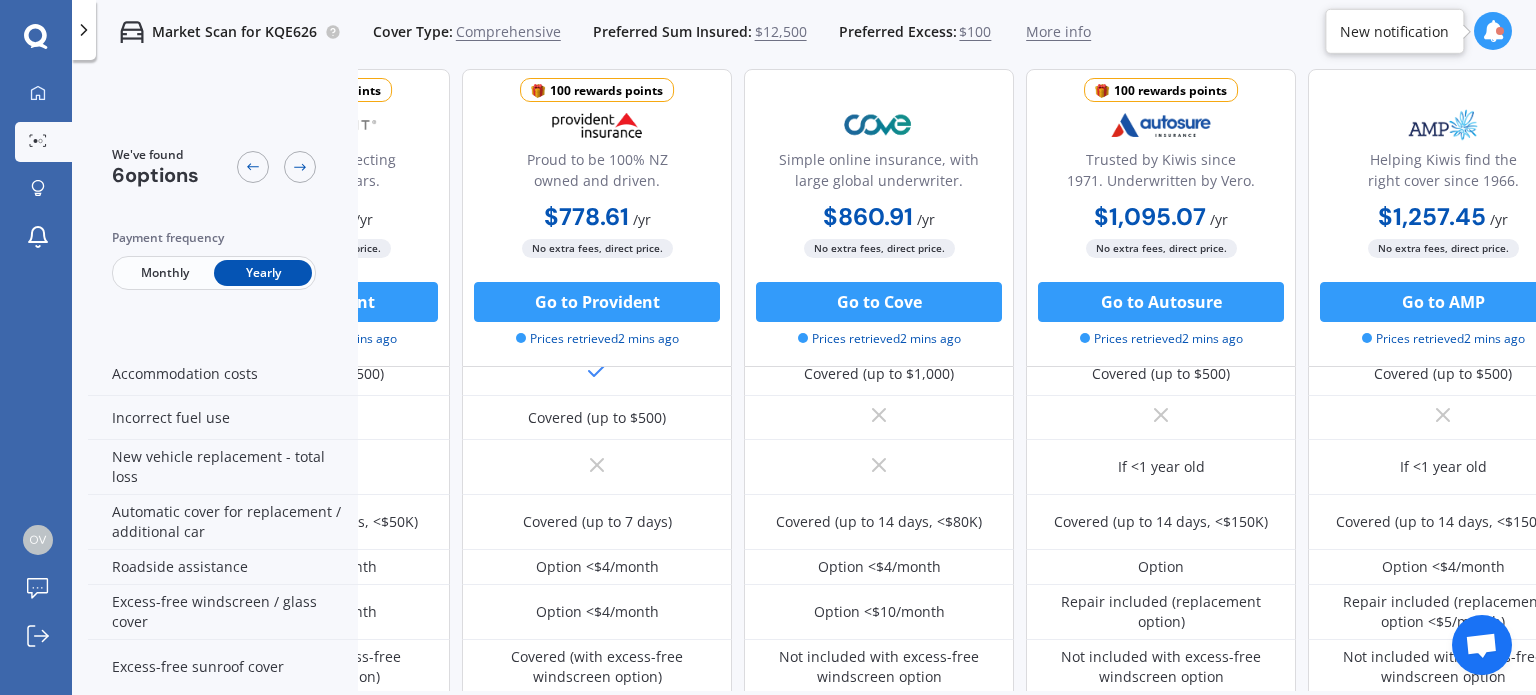 scroll, scrollTop: 520, scrollLeft: 512, axis: both 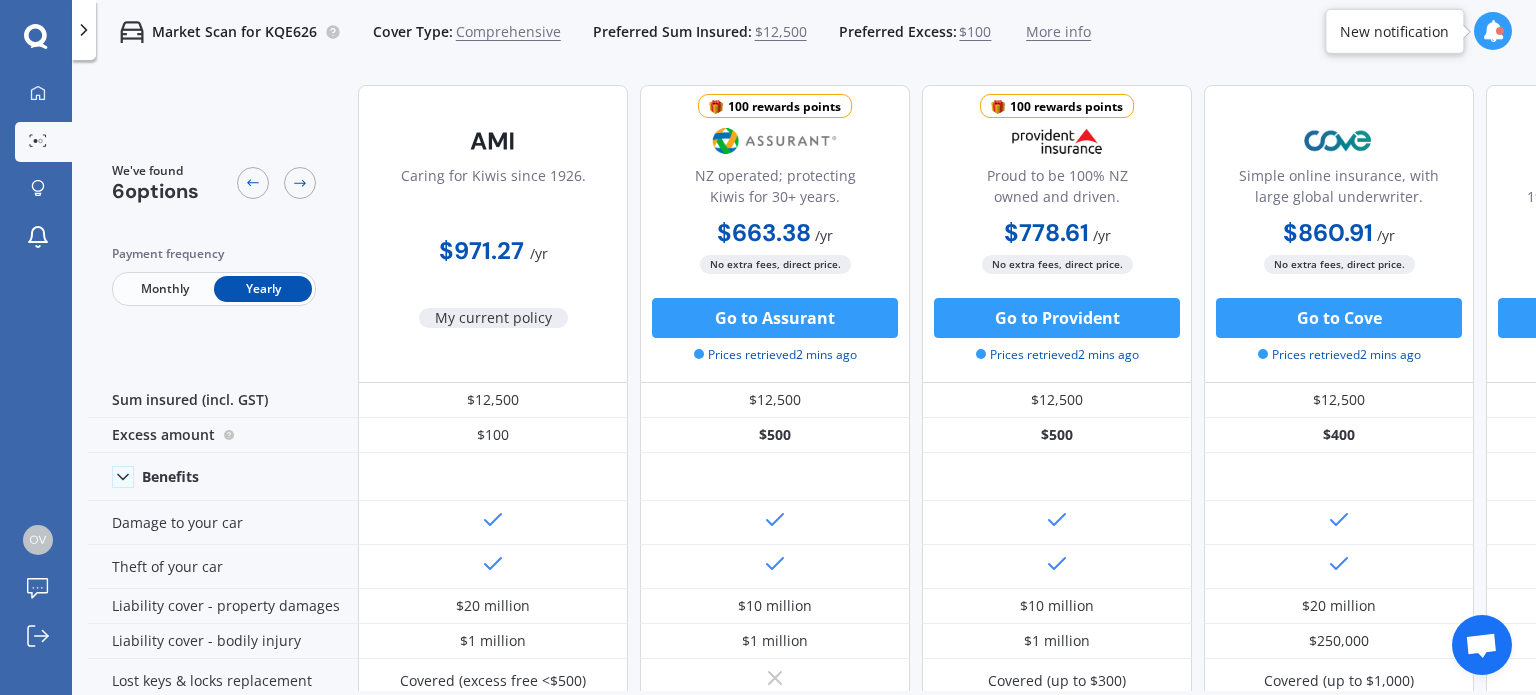 click on "Yearly" at bounding box center (263, 289) 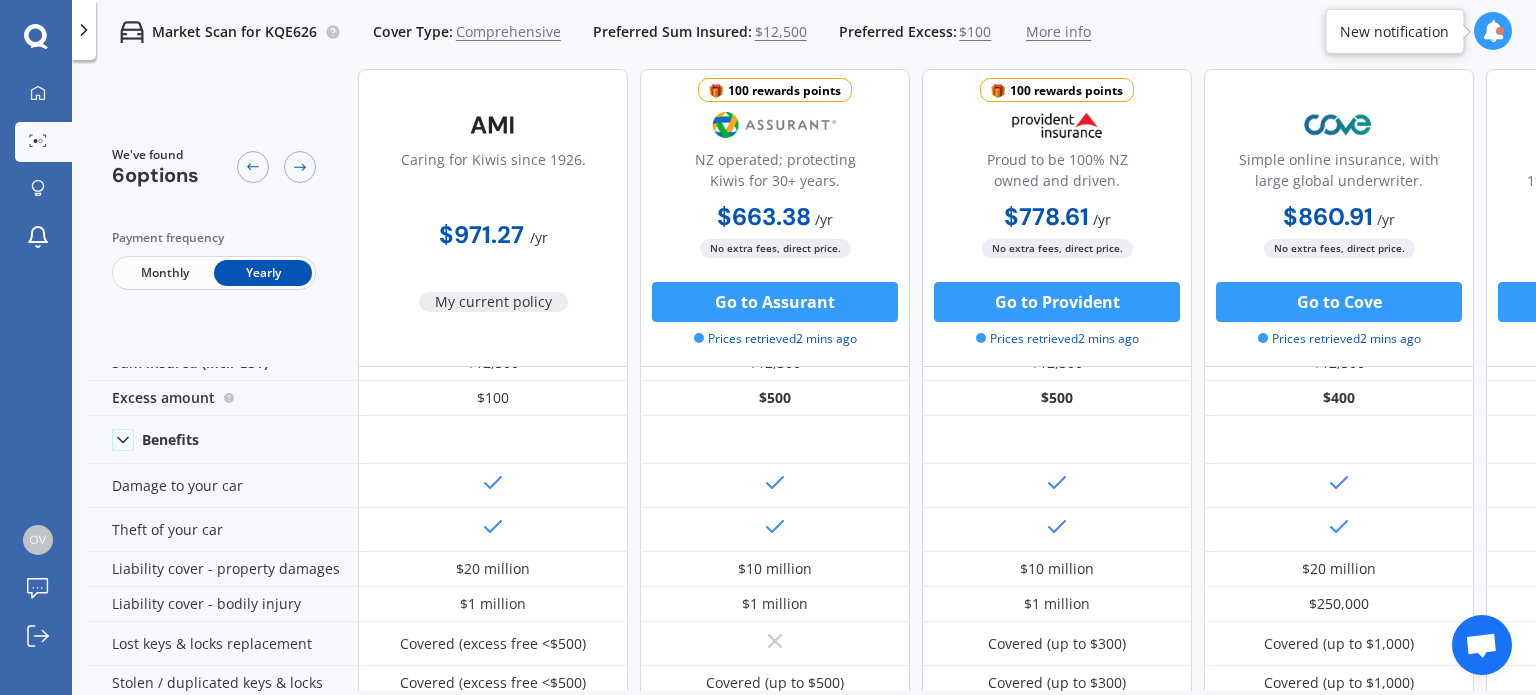 scroll, scrollTop: 0, scrollLeft: 0, axis: both 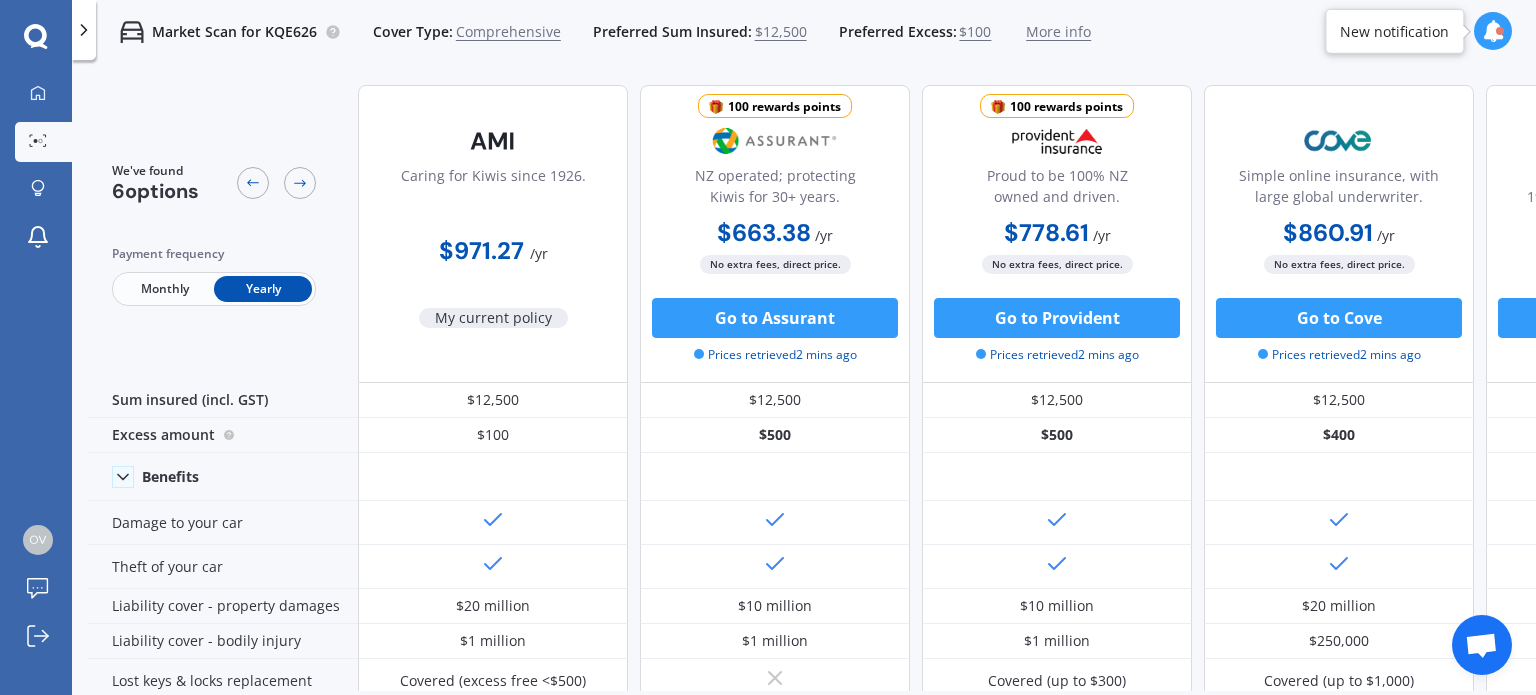 click 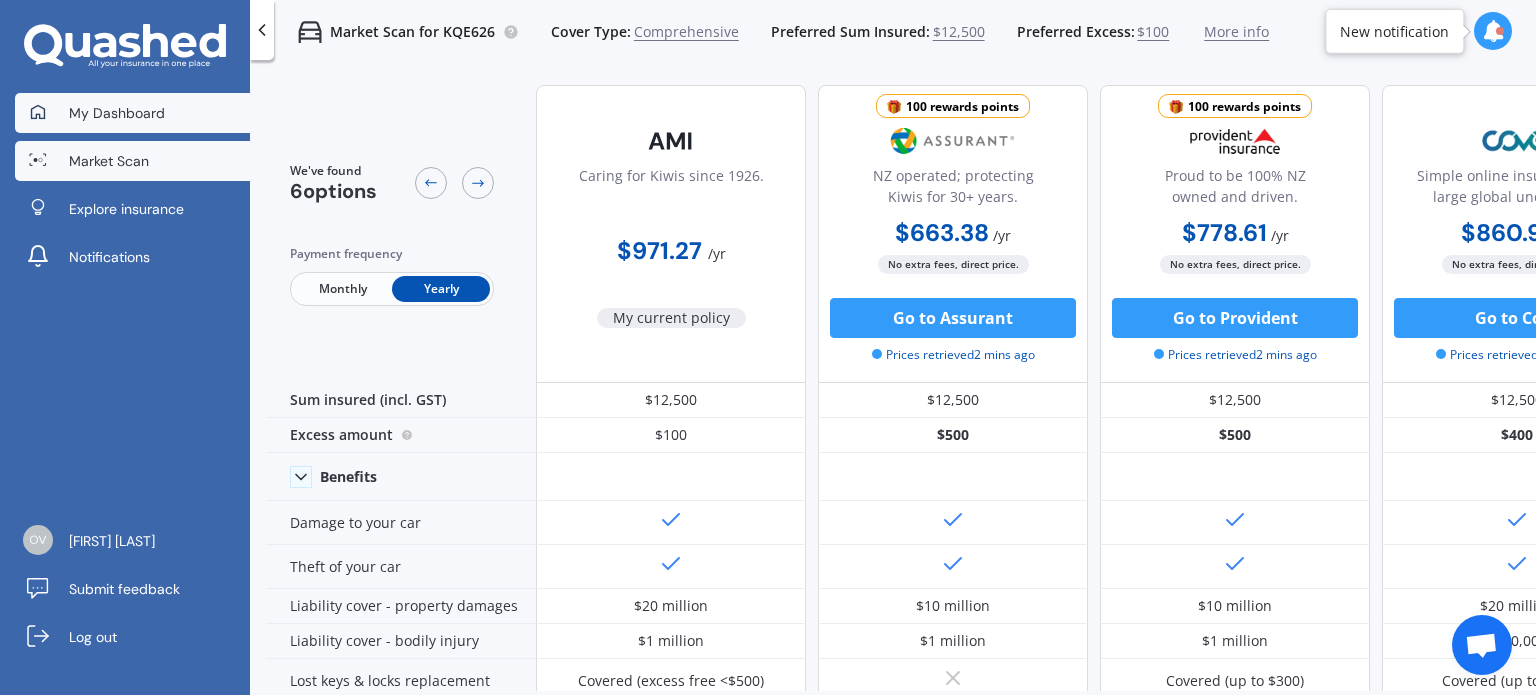 click on "My Dashboard" at bounding box center [117, 113] 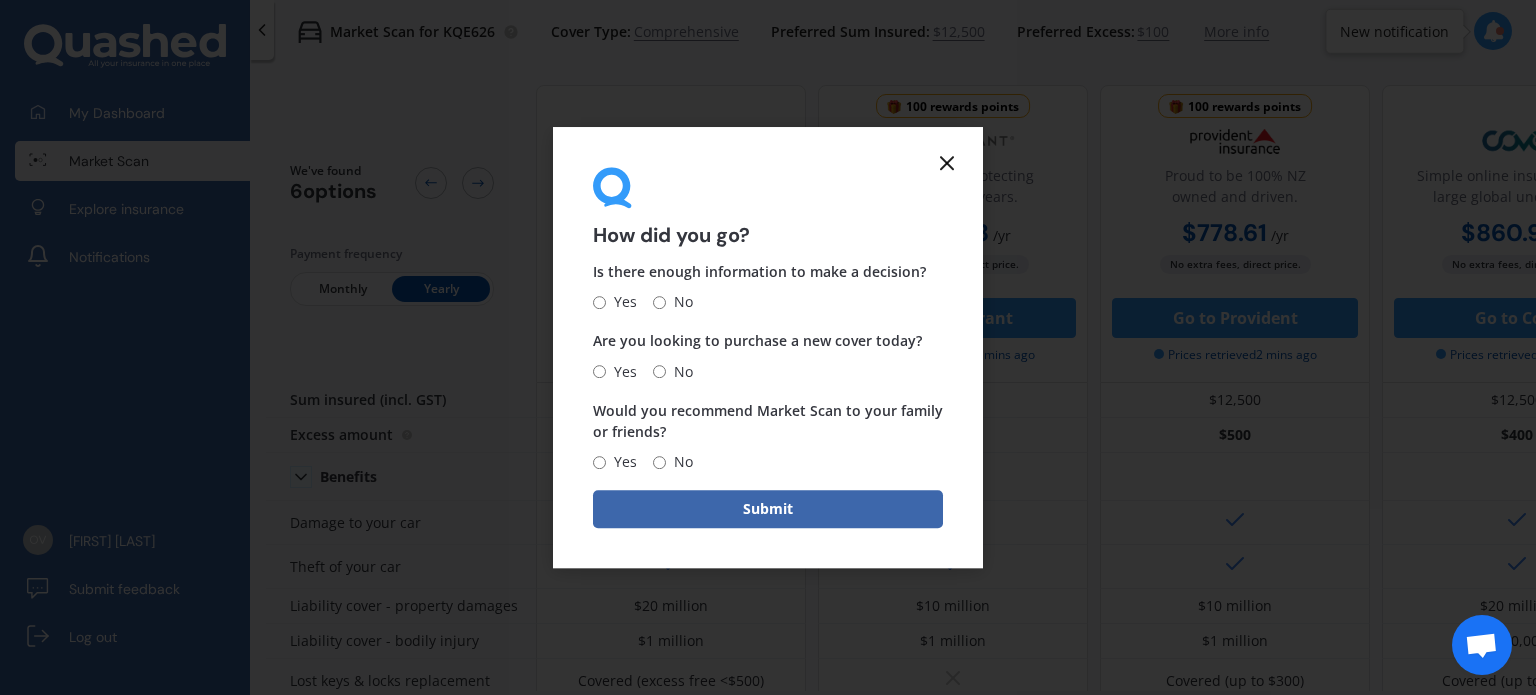 click 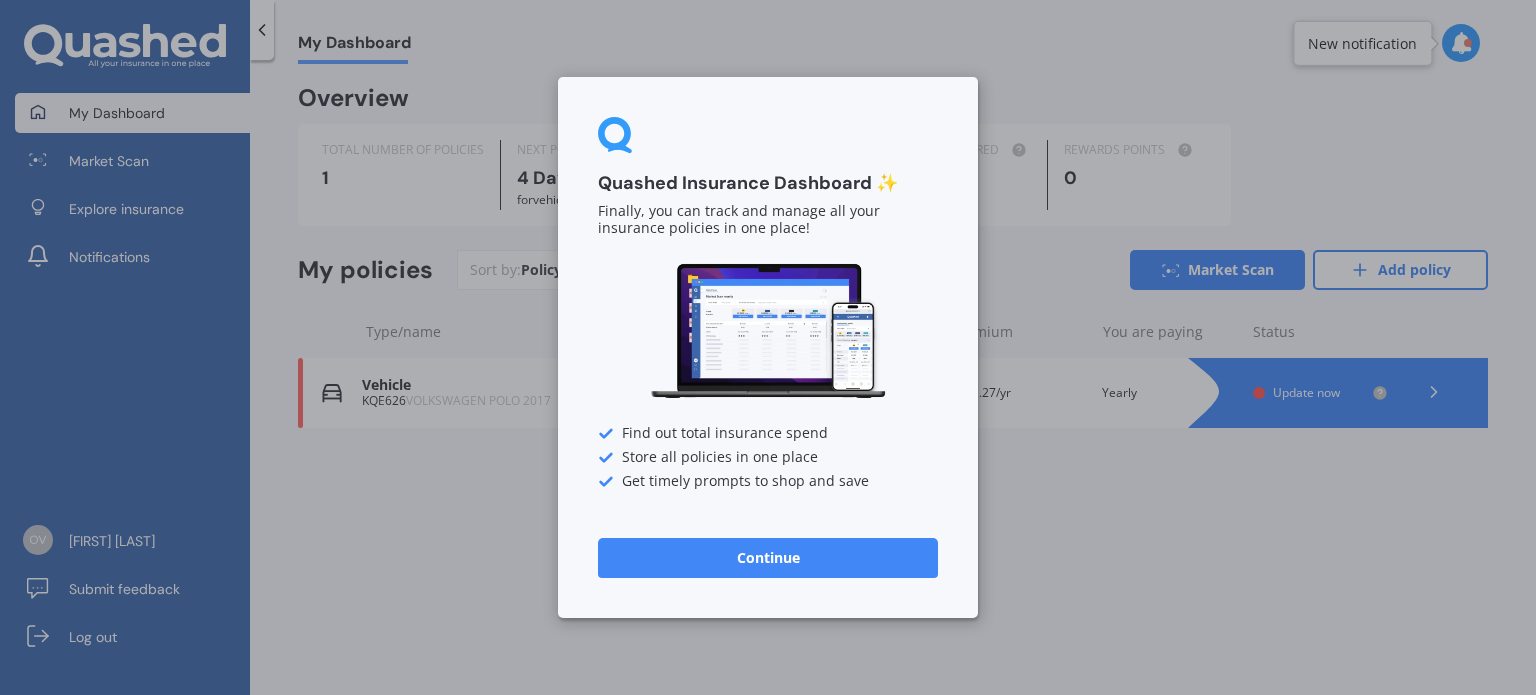 click on "Continue" at bounding box center [768, 558] 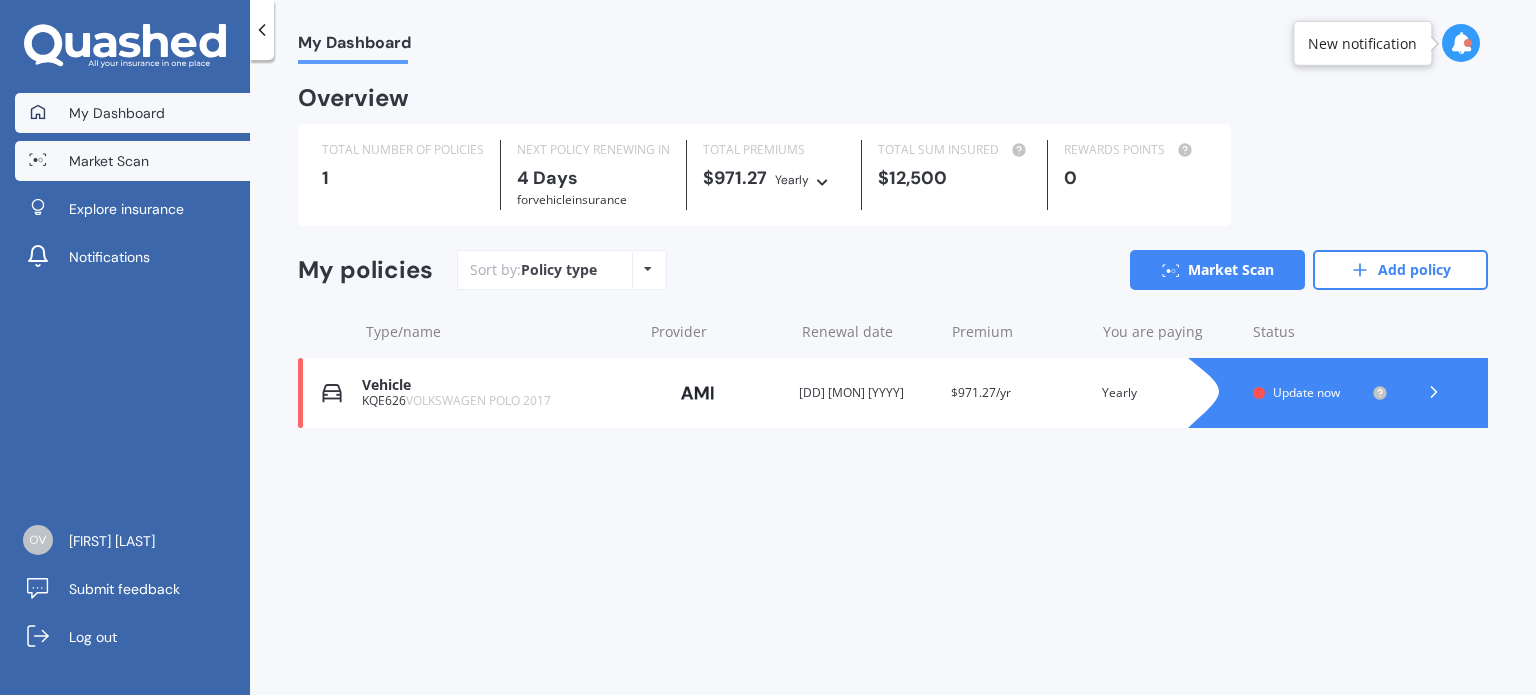 click on "Market Scan" at bounding box center [109, 161] 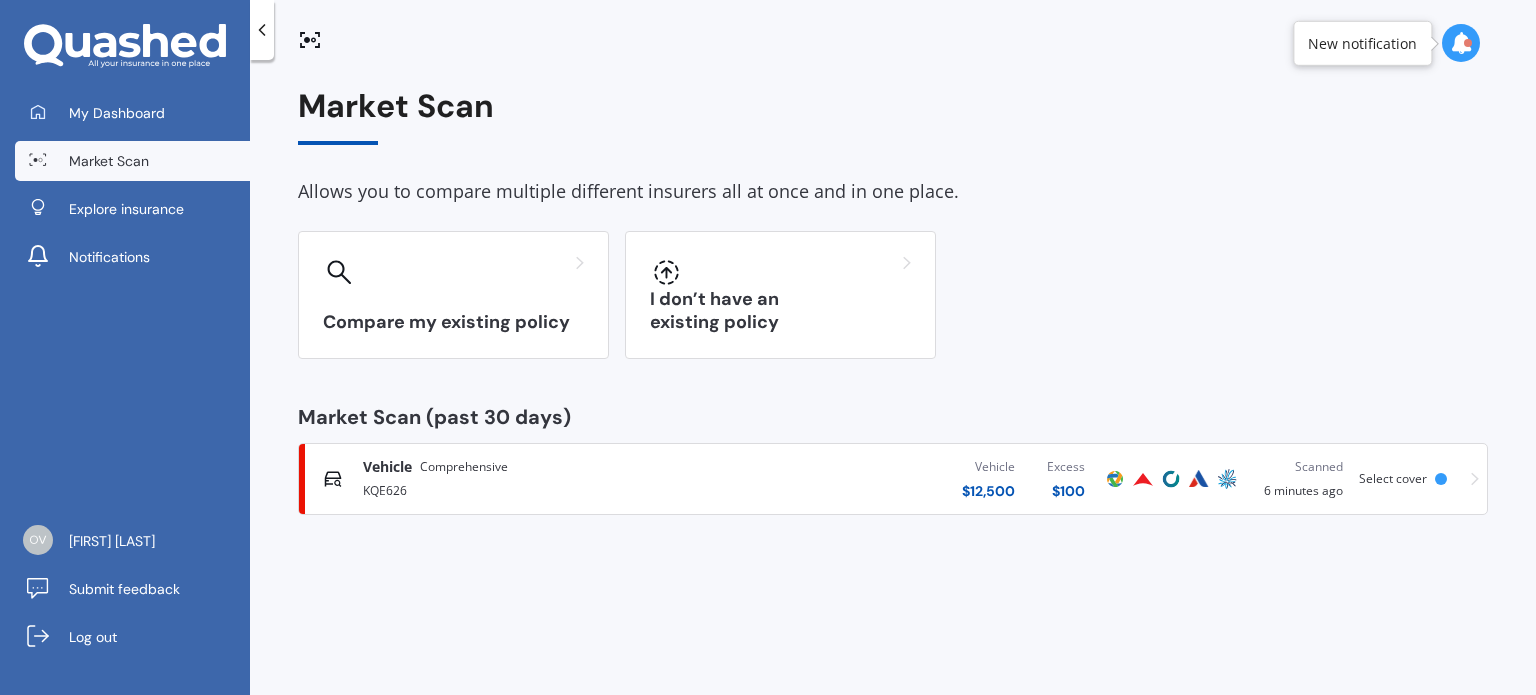click on "Vehicle" at bounding box center (387, 467) 